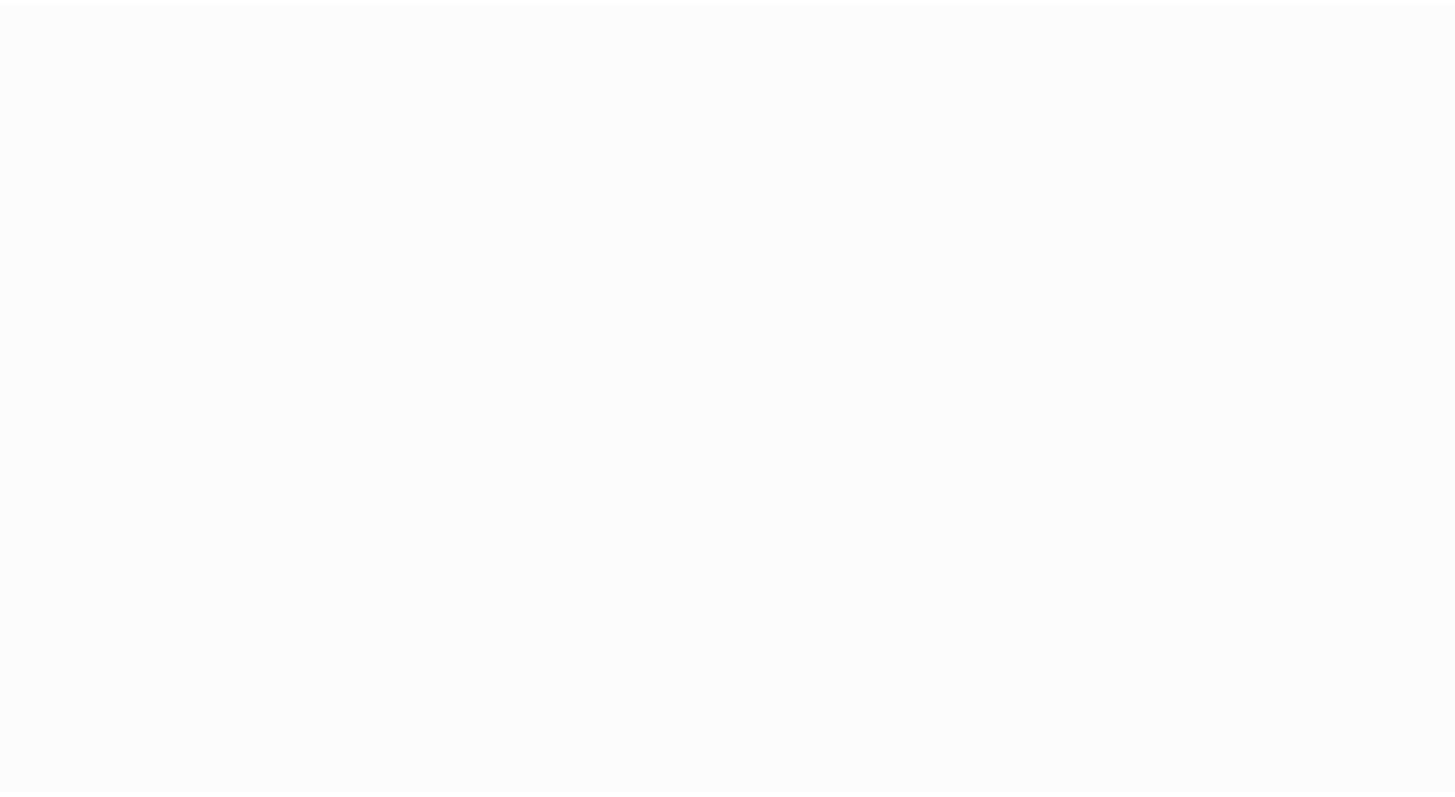scroll, scrollTop: 0, scrollLeft: 0, axis: both 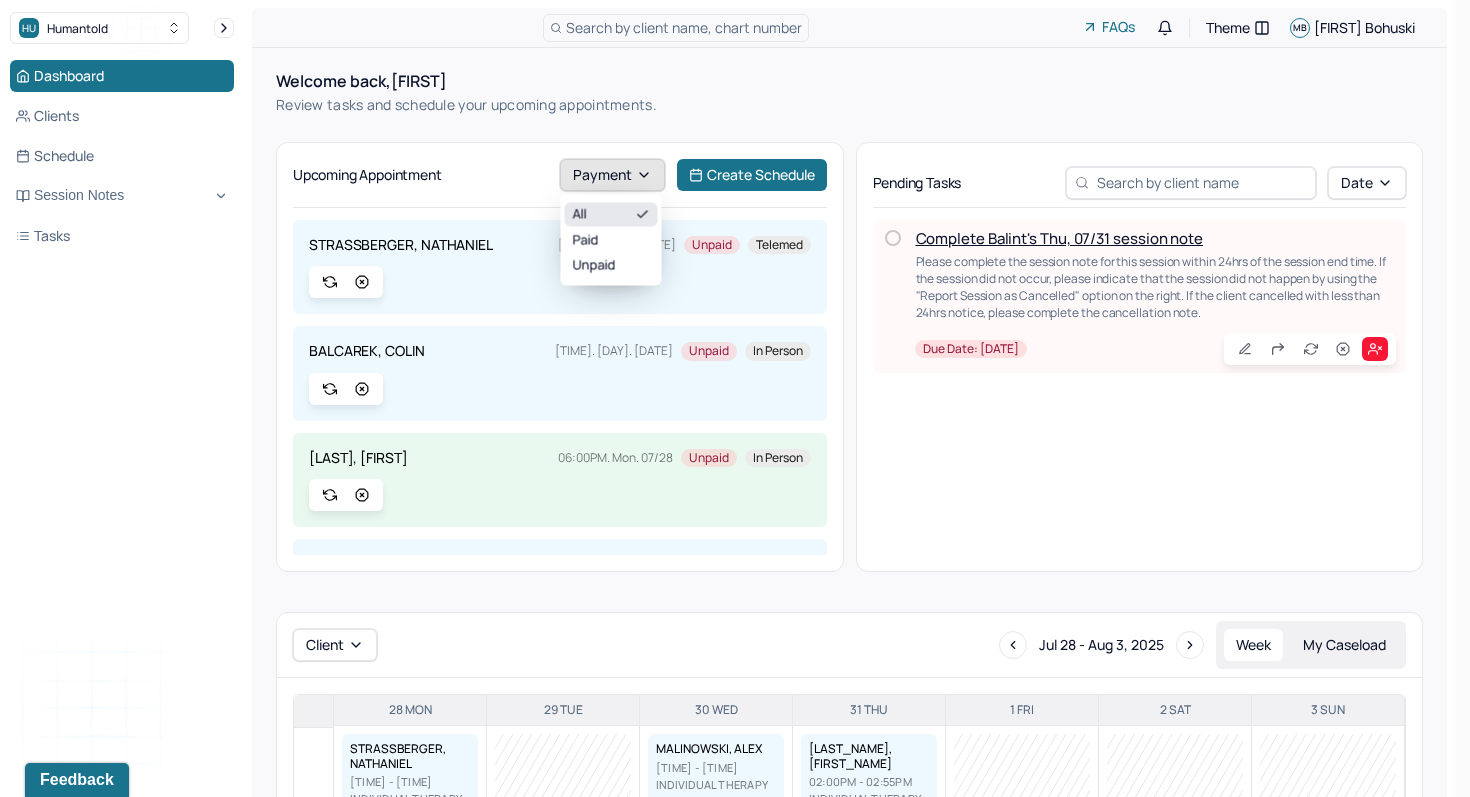 click on "Payment" at bounding box center (612, 175) 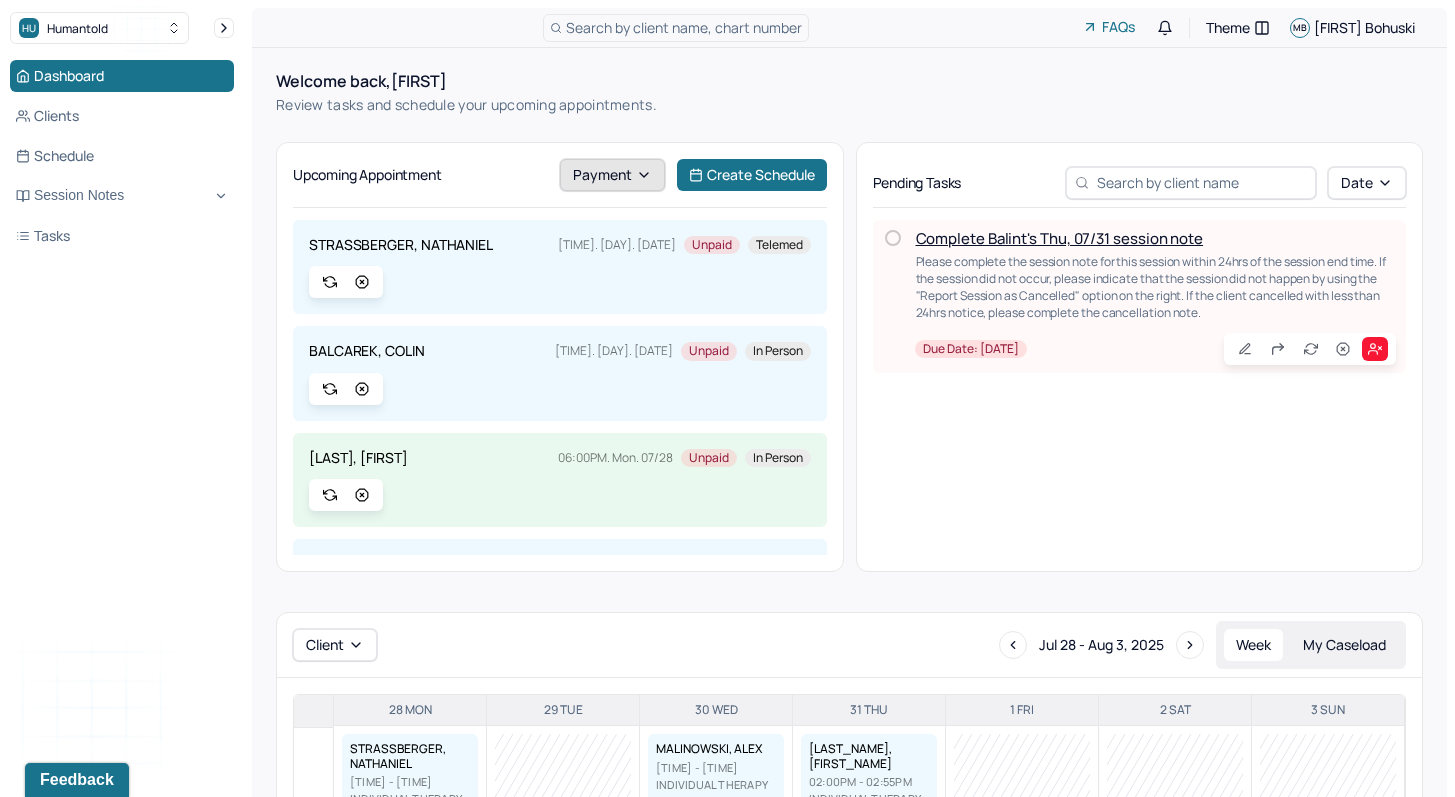click on "Payment" at bounding box center (612, 175) 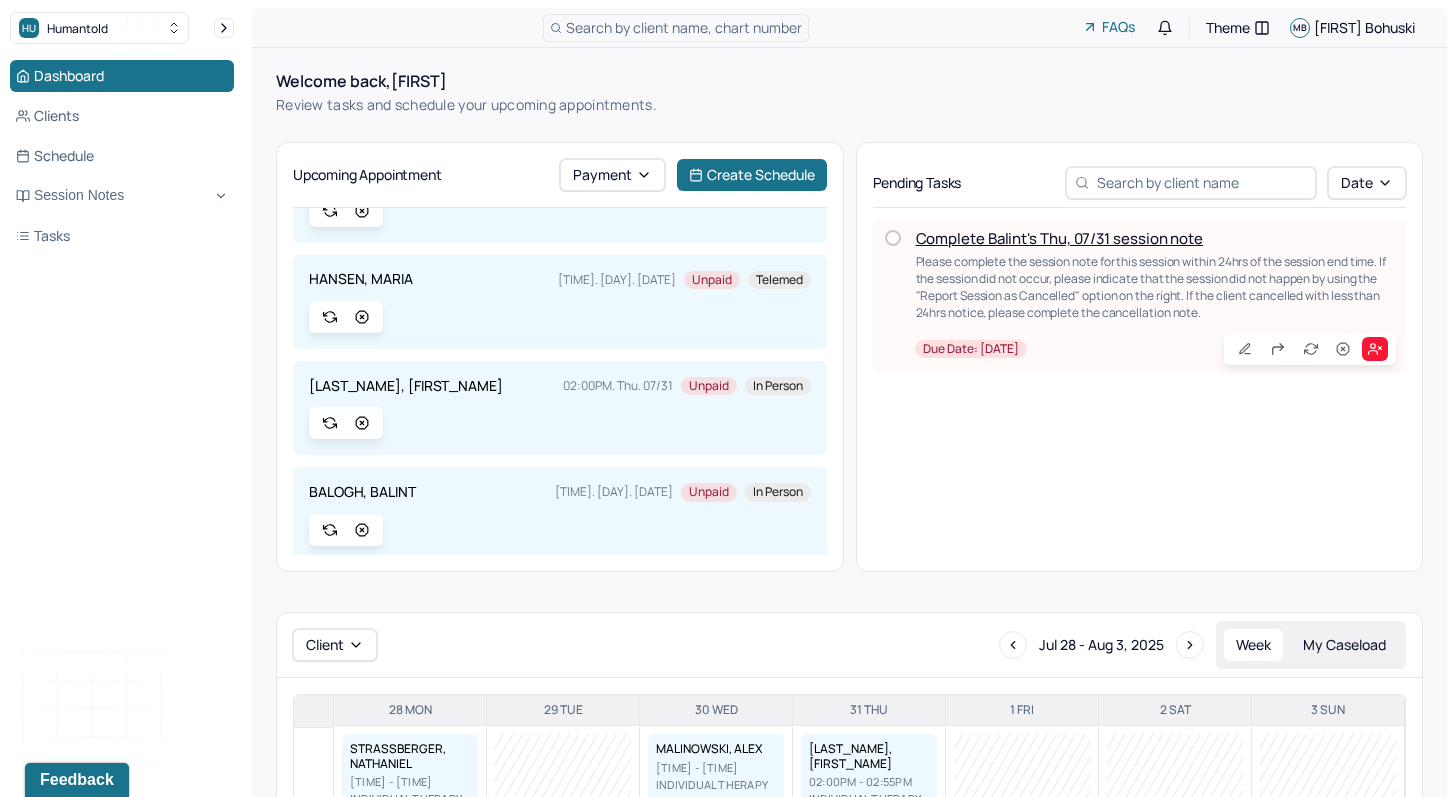scroll, scrollTop: 0, scrollLeft: 0, axis: both 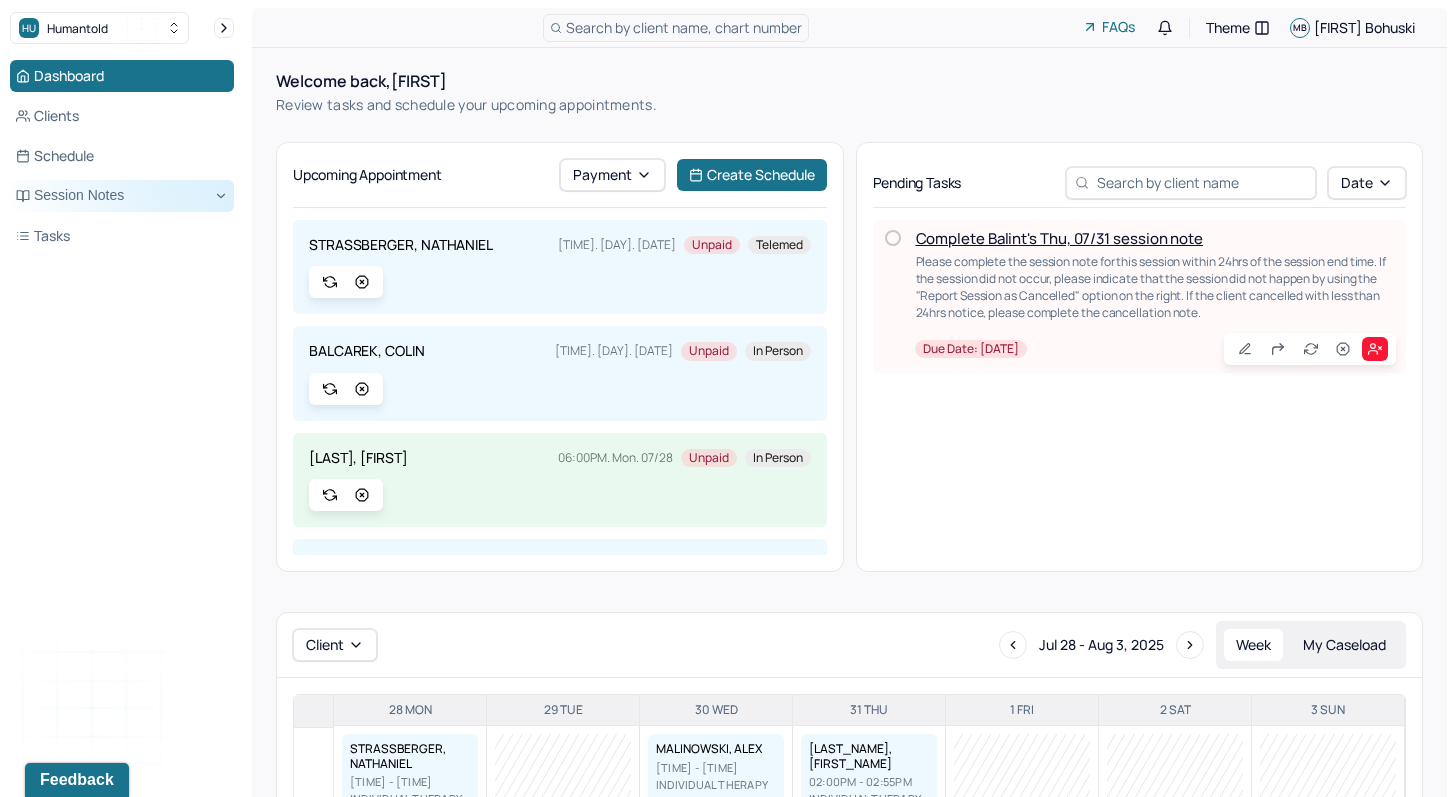 click on "Session Notes" at bounding box center [122, 196] 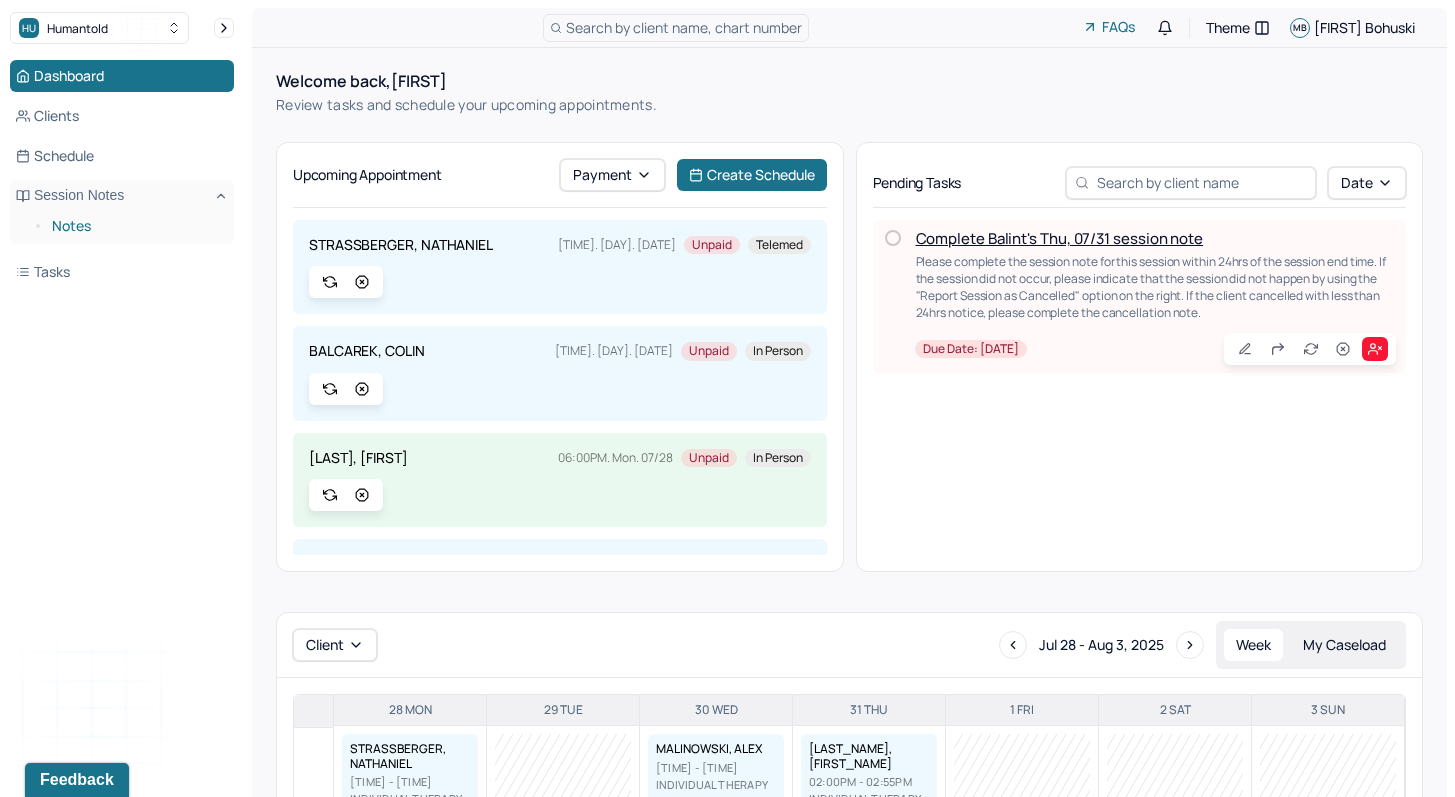click on "Notes" at bounding box center (135, 226) 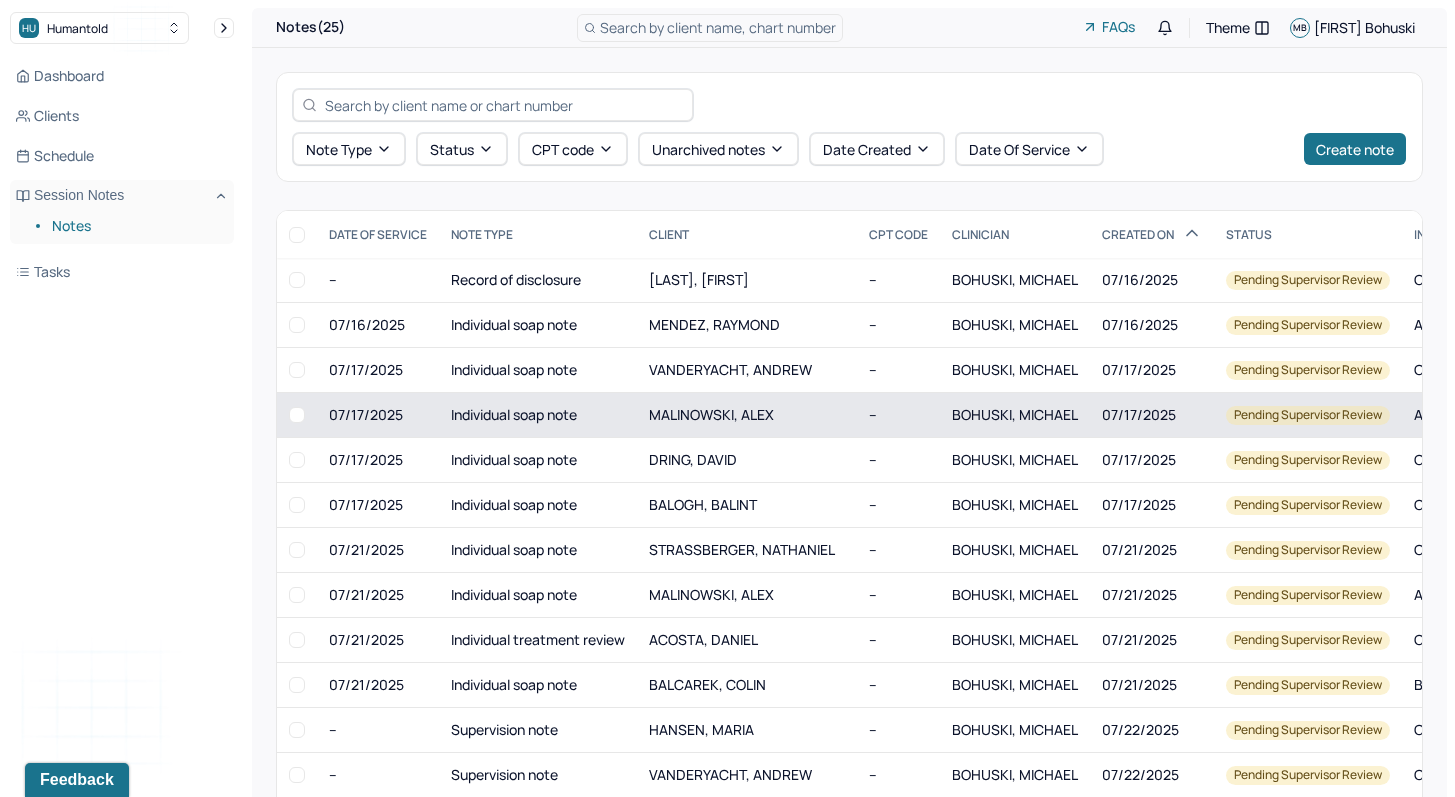 scroll, scrollTop: 607, scrollLeft: 0, axis: vertical 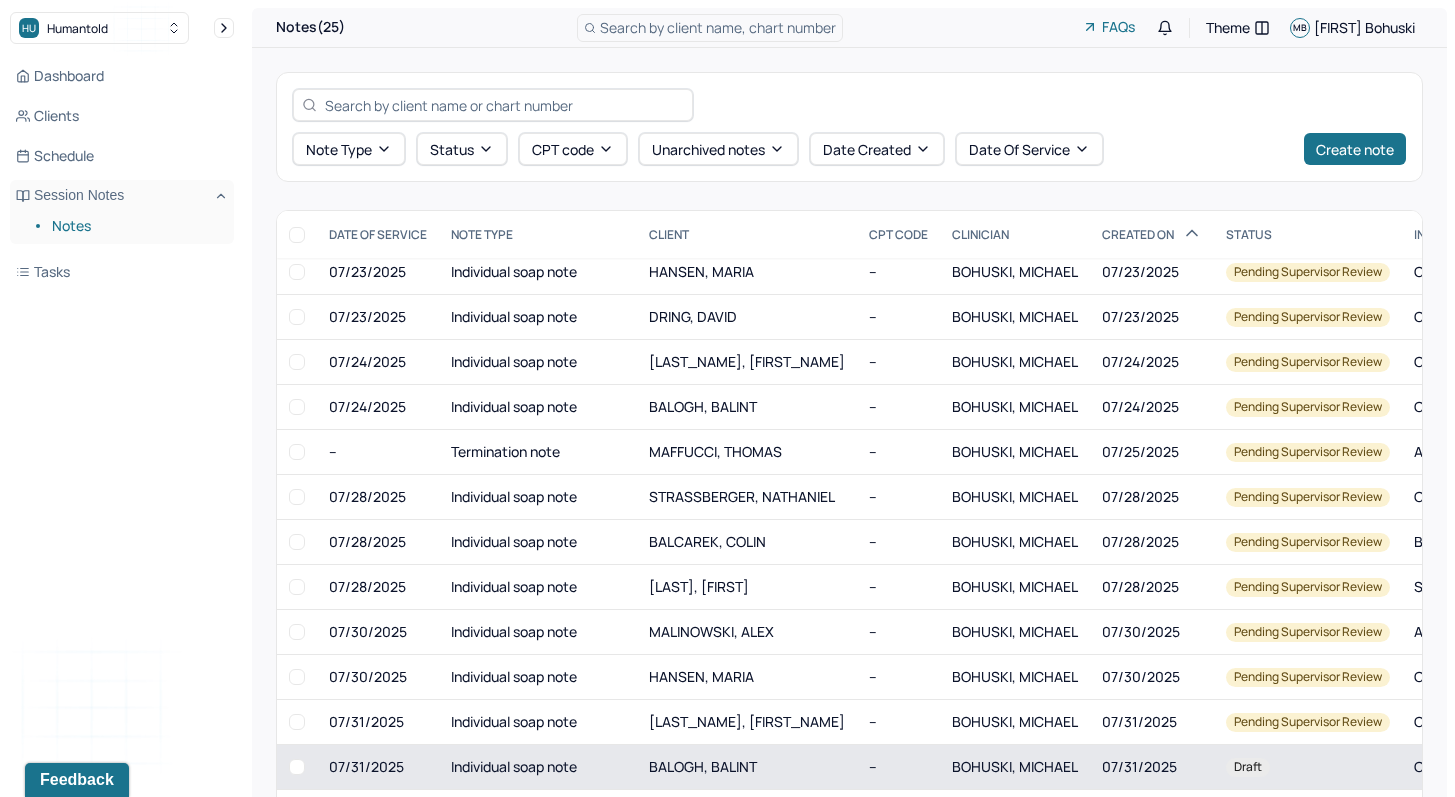 click on "BALOGH, BALINT" at bounding box center (703, 766) 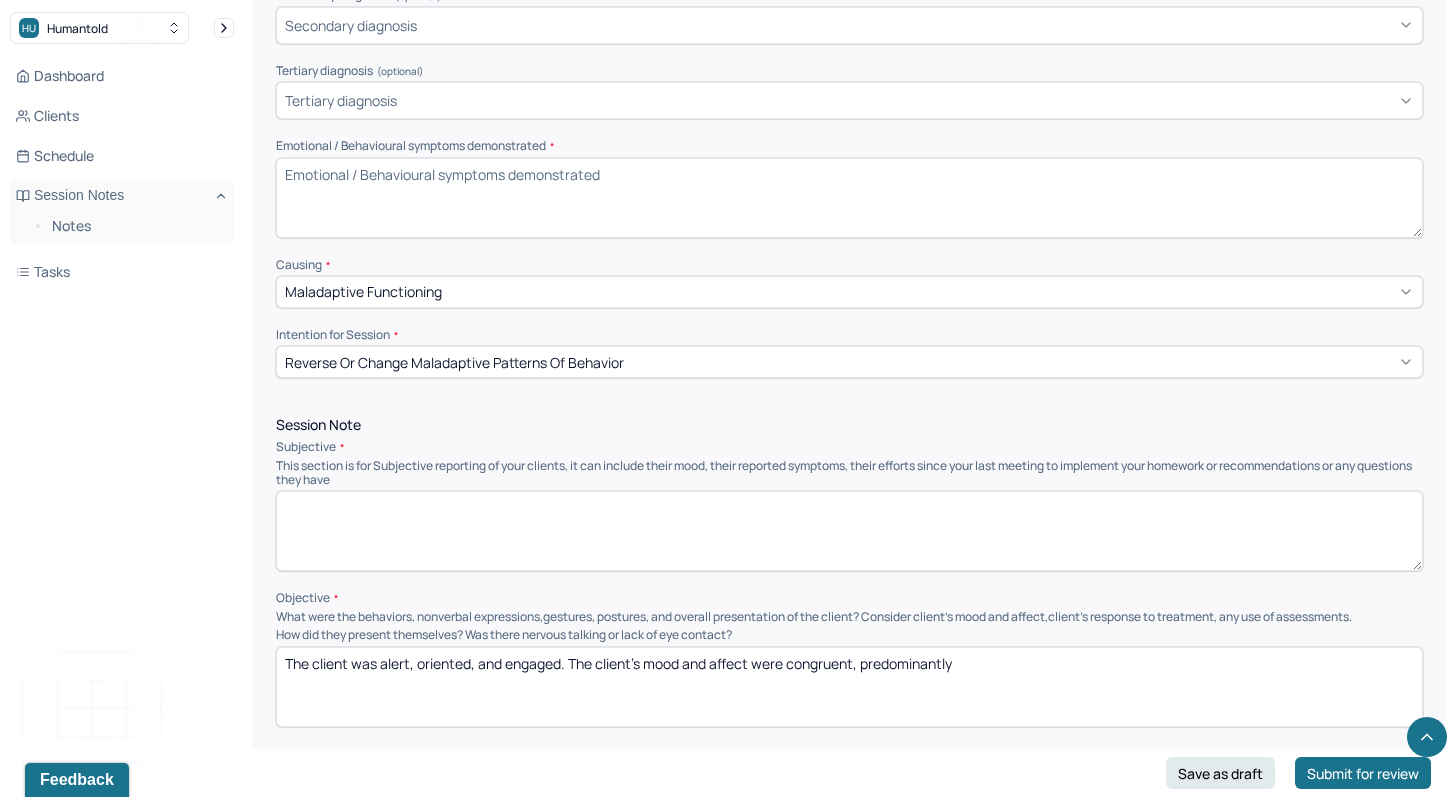 scroll, scrollTop: 703, scrollLeft: 0, axis: vertical 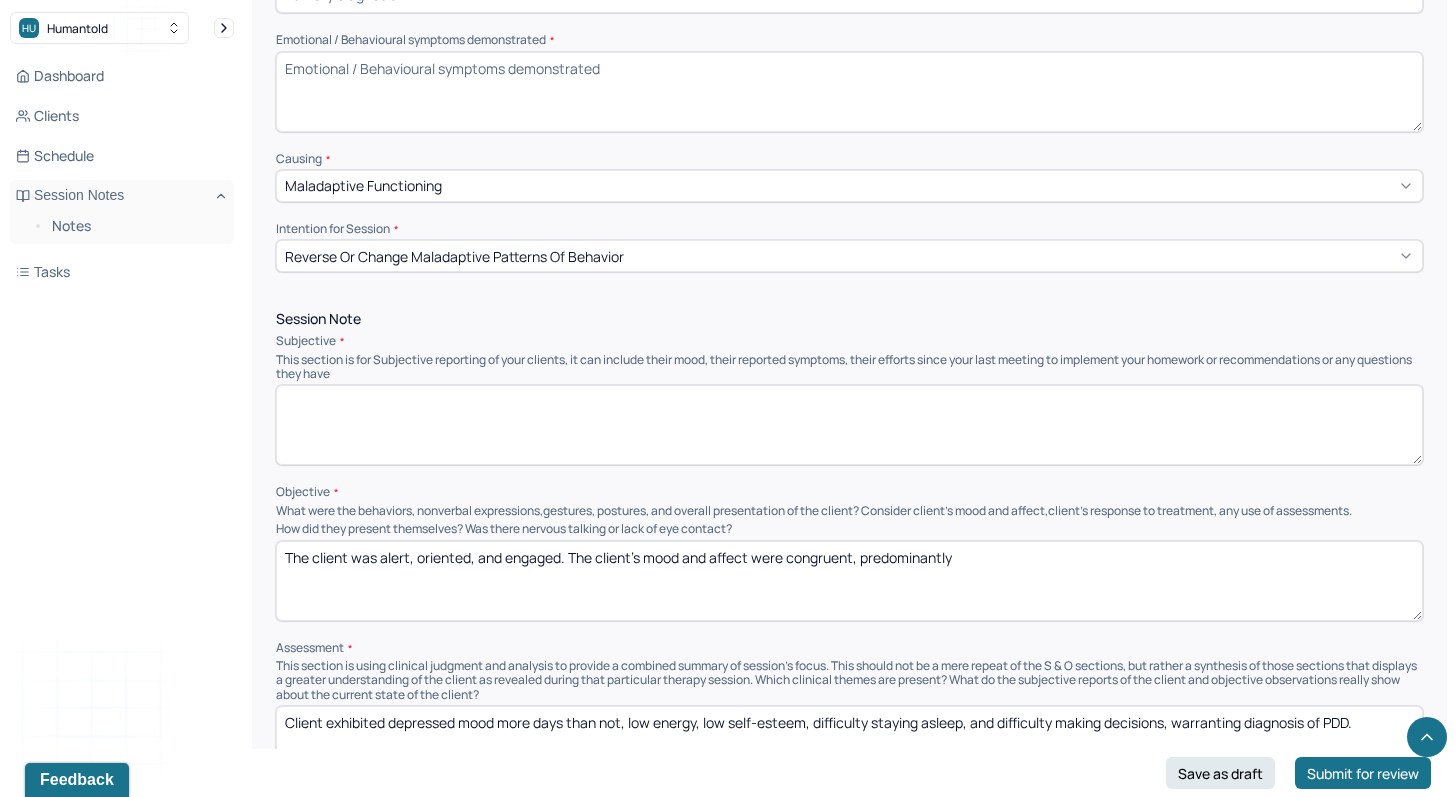 click at bounding box center [849, 425] 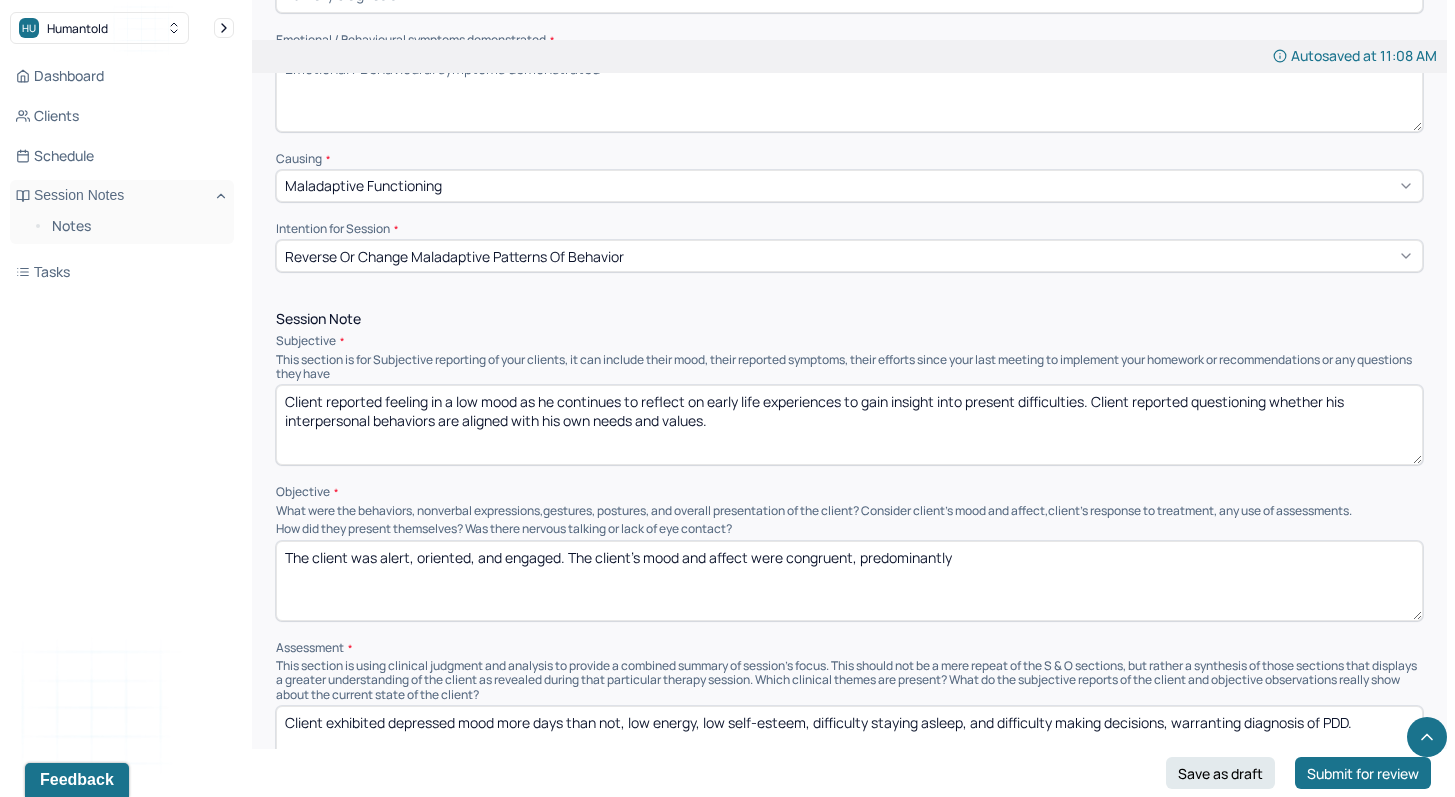 click on "Client reported feeling in a low mood as he continues to reflect on early life experiences to gain insight into present difficulties. Client reported questioning whether his interpersonal behaviors are aligned with his own needs and values." at bounding box center (849, 425) 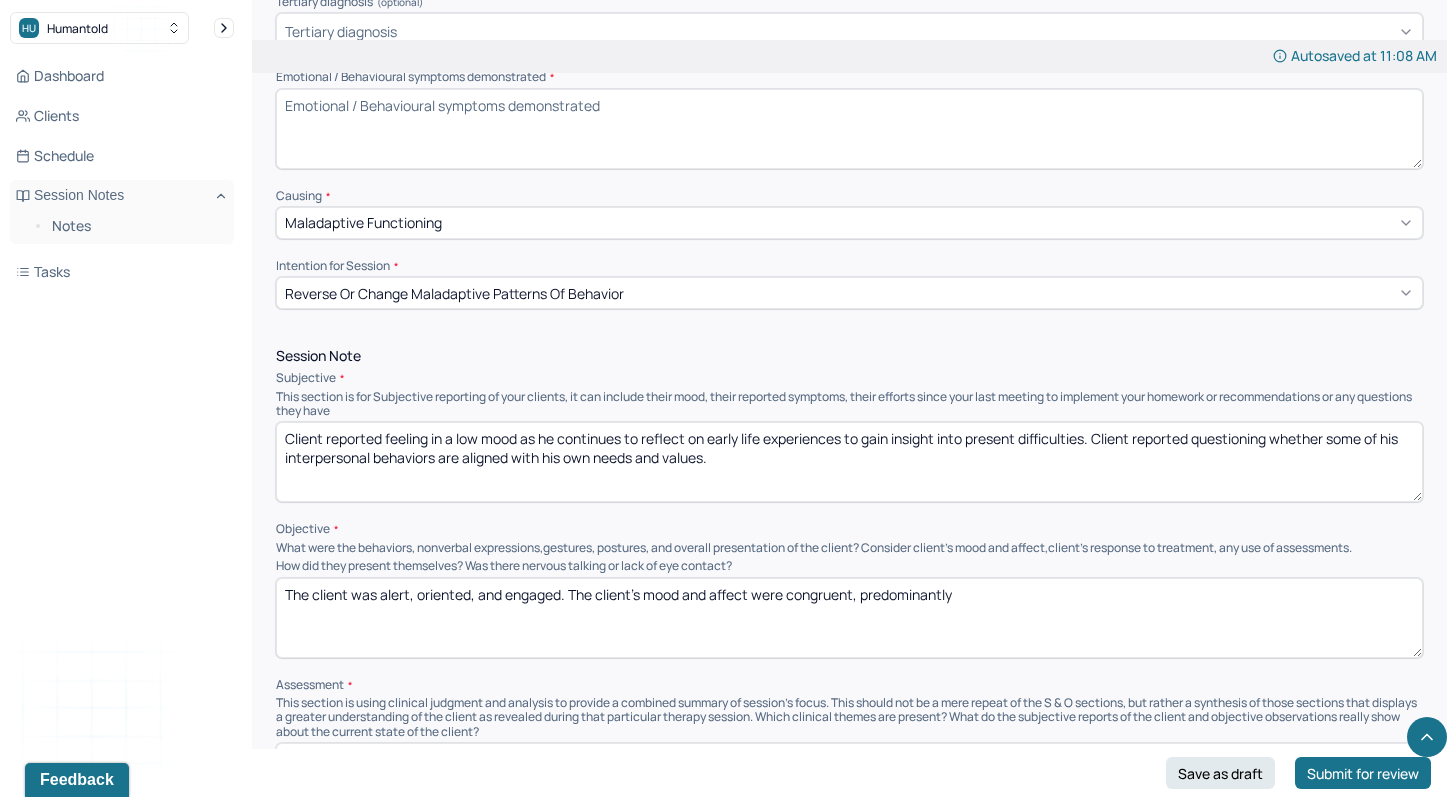 scroll, scrollTop: 665, scrollLeft: 0, axis: vertical 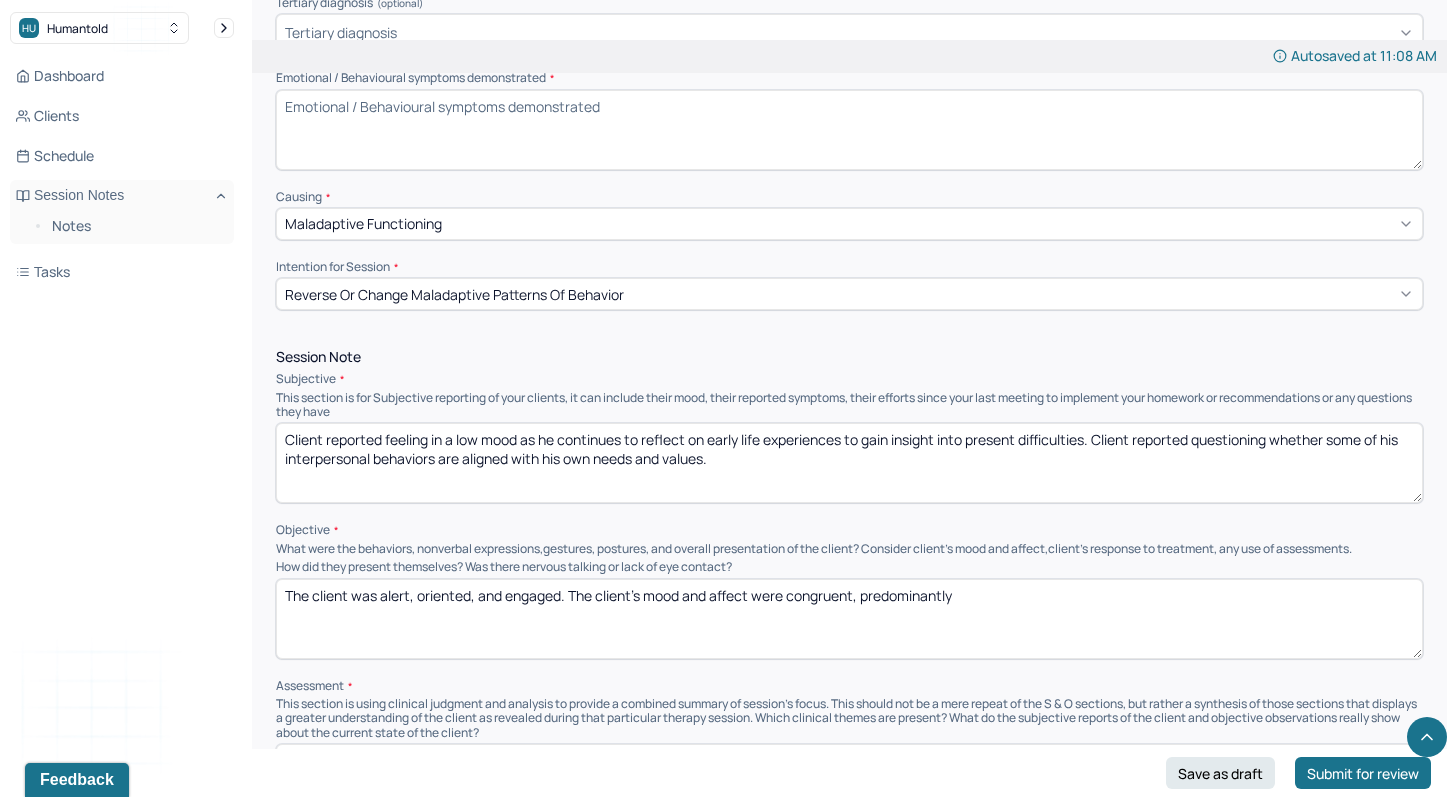 type on "Client reported feeling in a low mood as he continues to reflect on early life experiences to gain insight into present difficulties. Client reported questioning whether some of his interpersonal behaviors are aligned with his own needs and values." 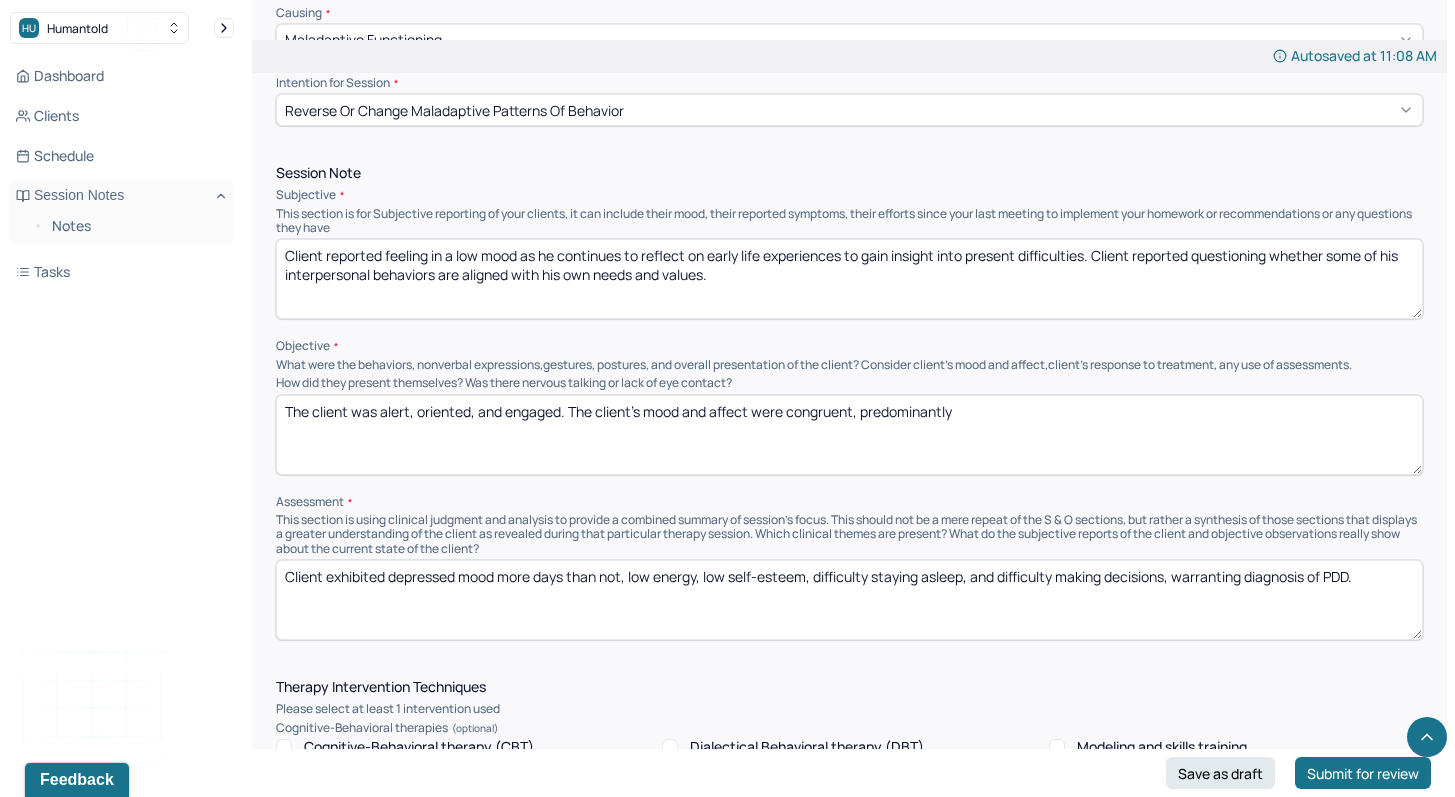 scroll, scrollTop: 843, scrollLeft: 0, axis: vertical 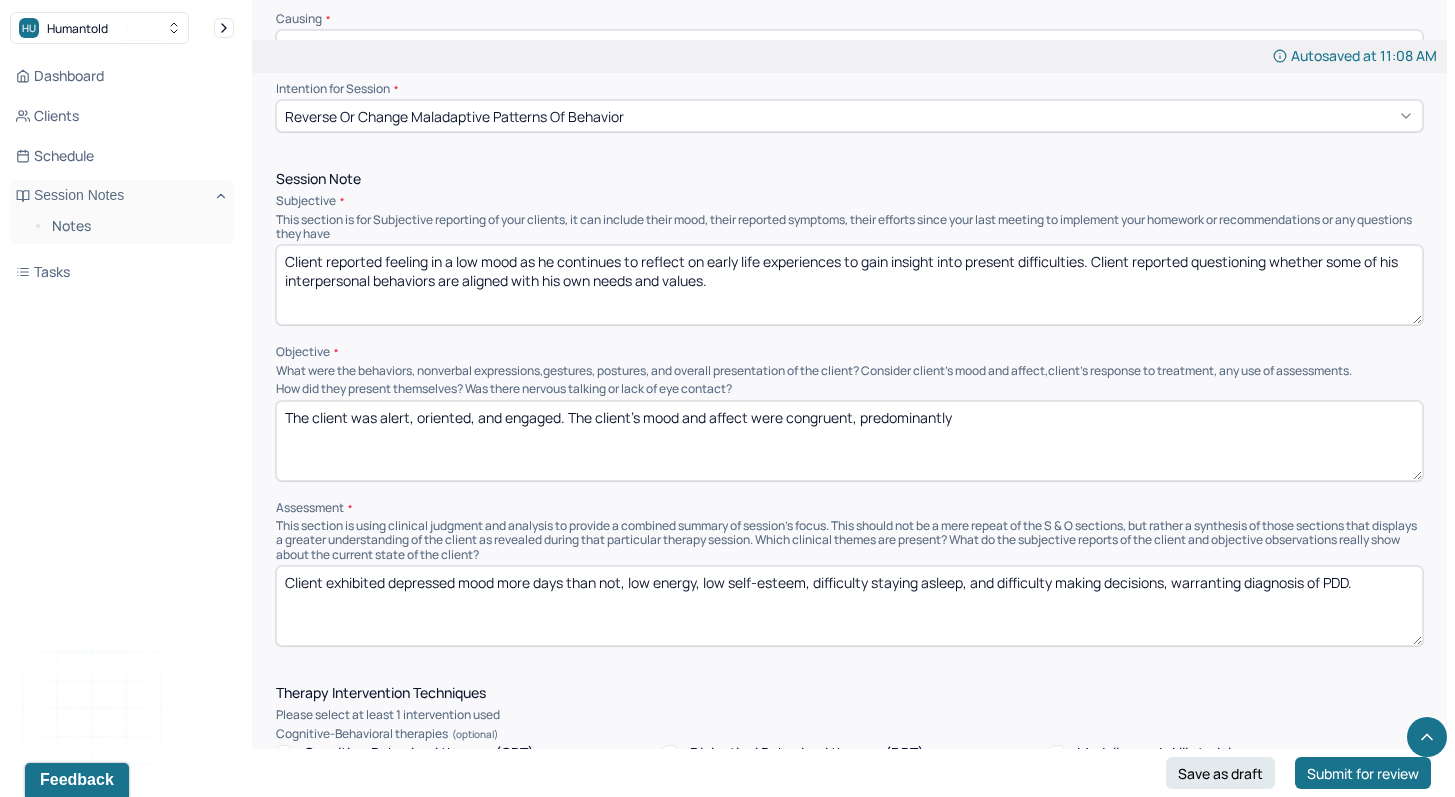 type on "Low mood, low energy, low self-esteem" 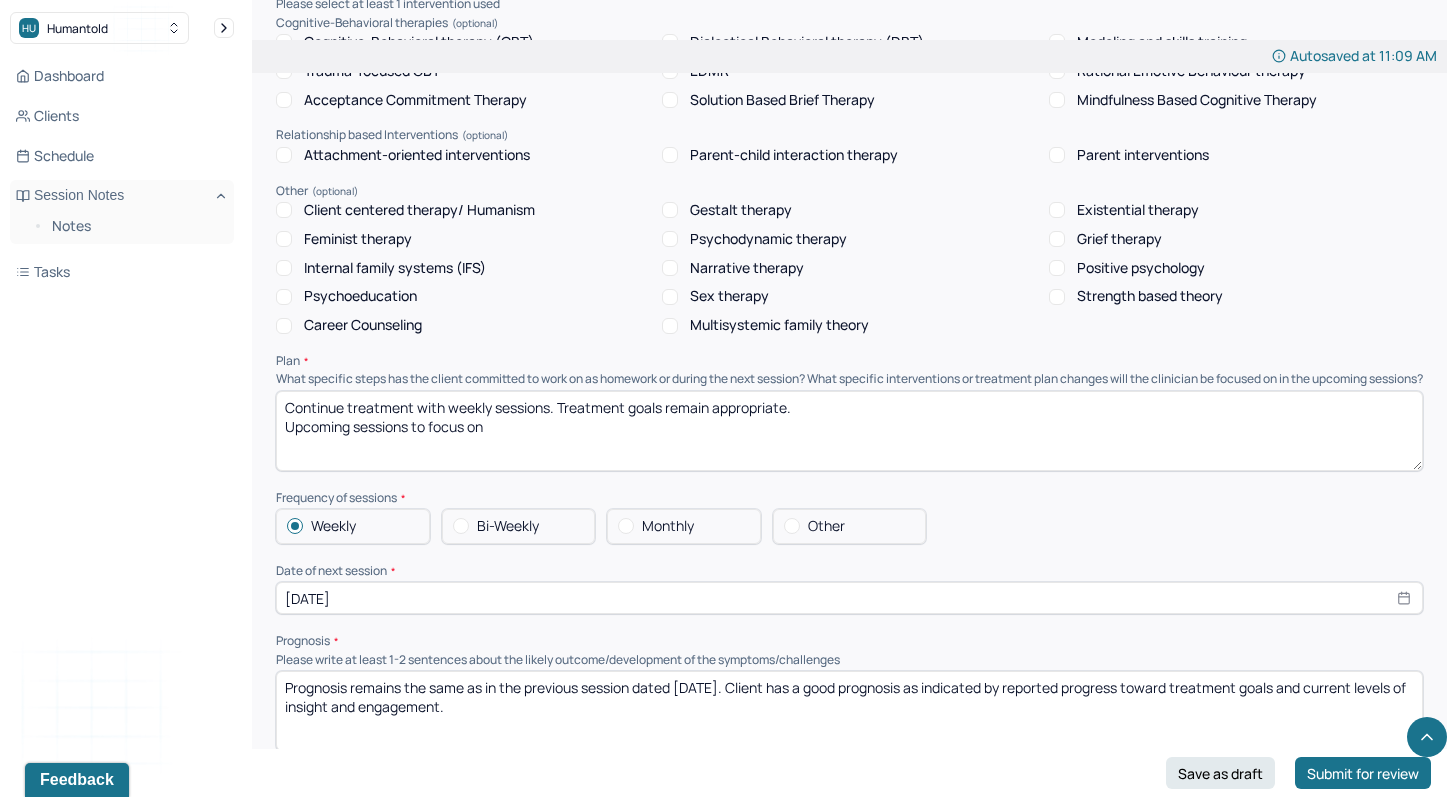 scroll, scrollTop: 1556, scrollLeft: 0, axis: vertical 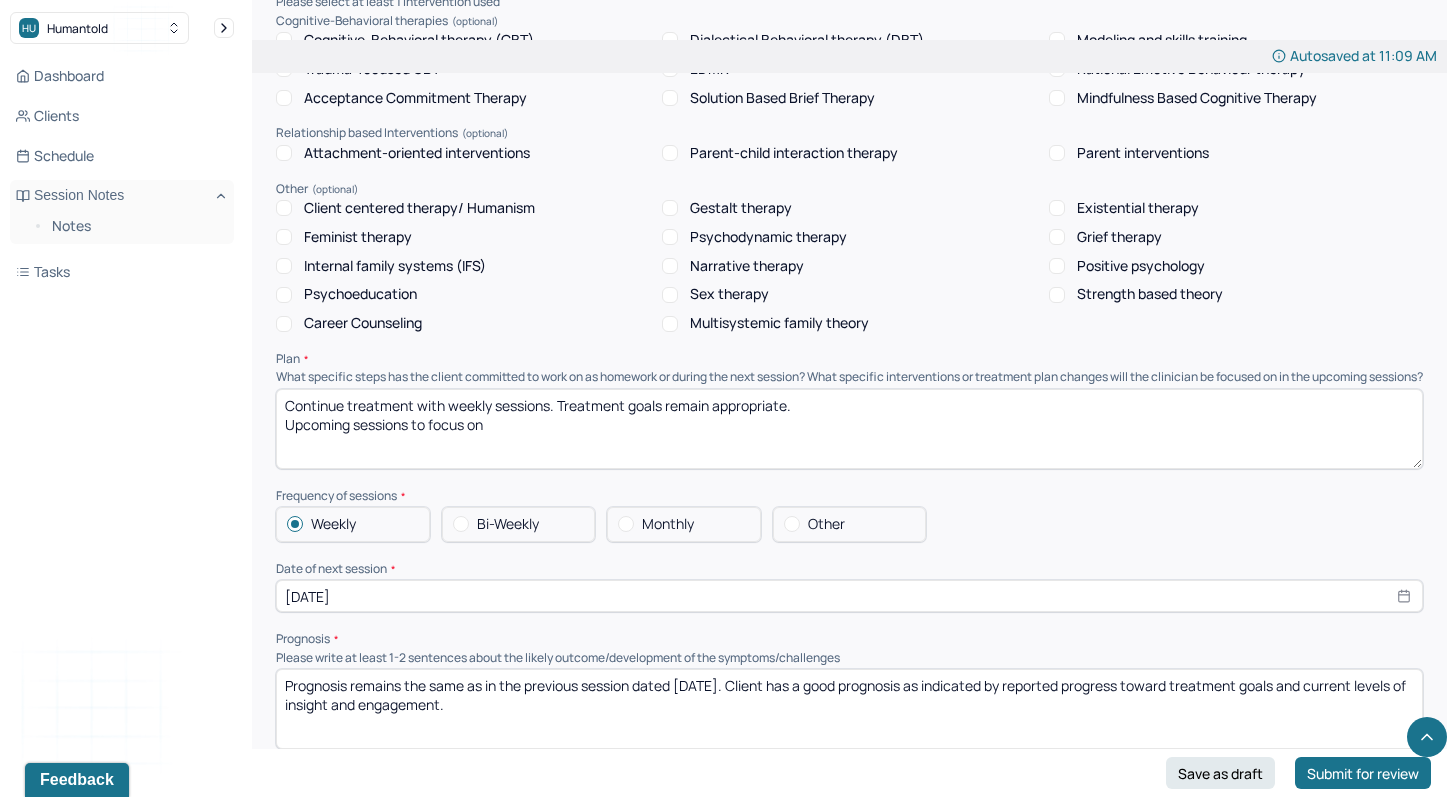 type on "The client was alert, oriented, and engaged. The client's mood and affect were congruent, predominantly sluggish and overwhelmed." 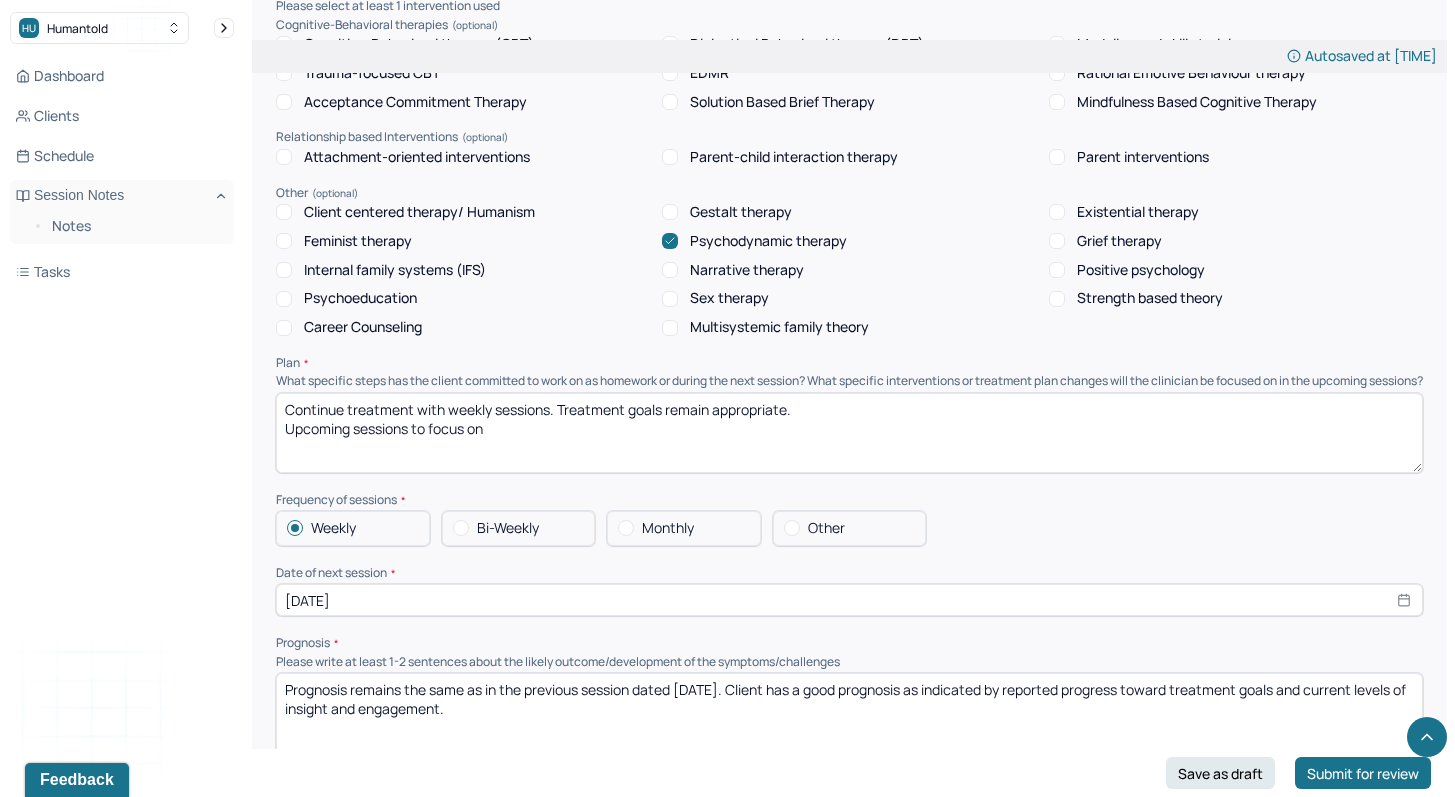 scroll, scrollTop: 1552, scrollLeft: 0, axis: vertical 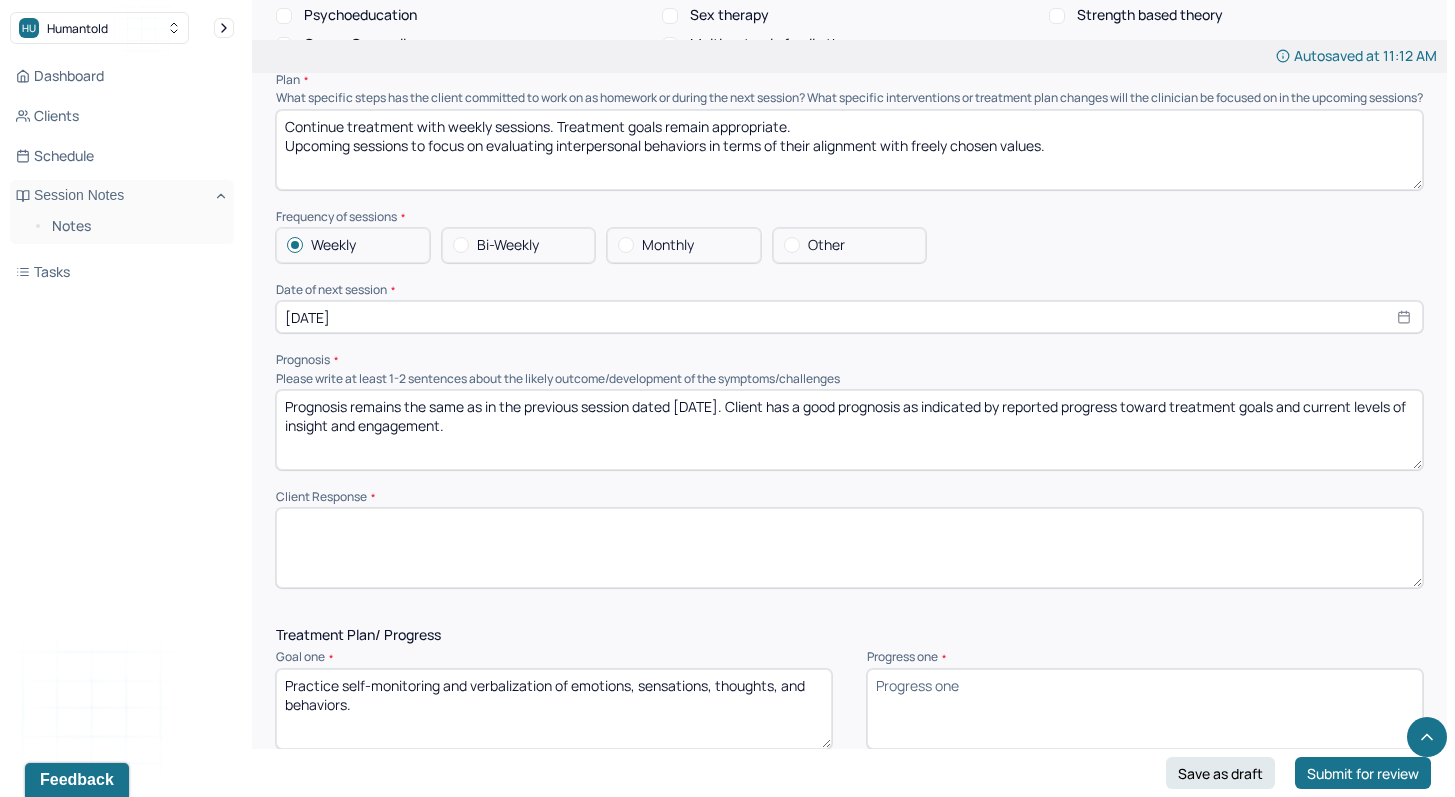 type on "Continue treatment with weekly sessions. Treatment goals remain appropriate.
Upcoming sessions to focus on evaluating interpersonal behaviors in terms of their alignment with freely chosen values." 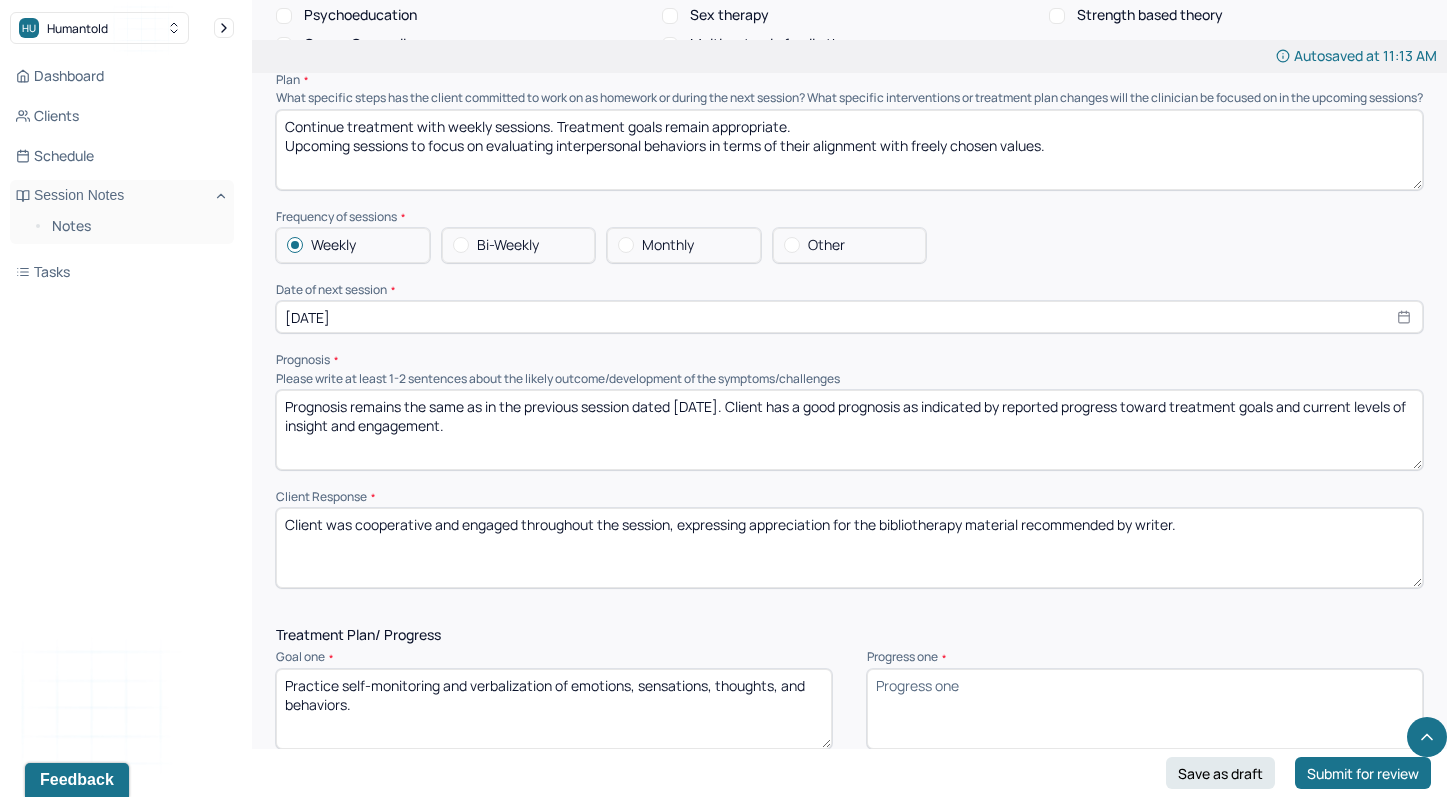 click on "Client was cooperative and engaged throughout the session, expressing appreciation for the bibliotherapy material recommended by writer." at bounding box center [849, 548] 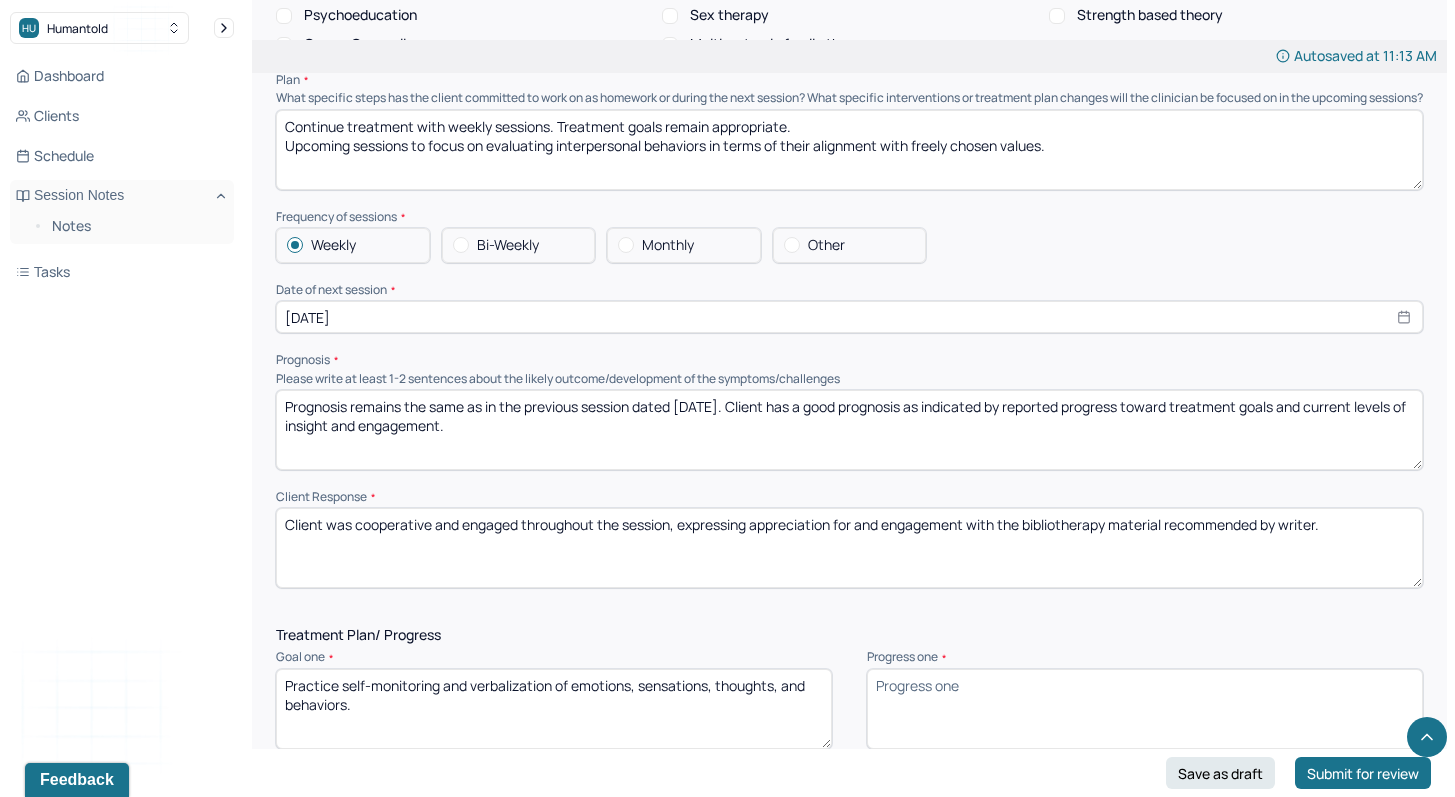 click on "Client was cooperative and engaged throughout the session, expressing appreciation for and engagement with the bibliotherapy material recommended by writer." at bounding box center [849, 548] 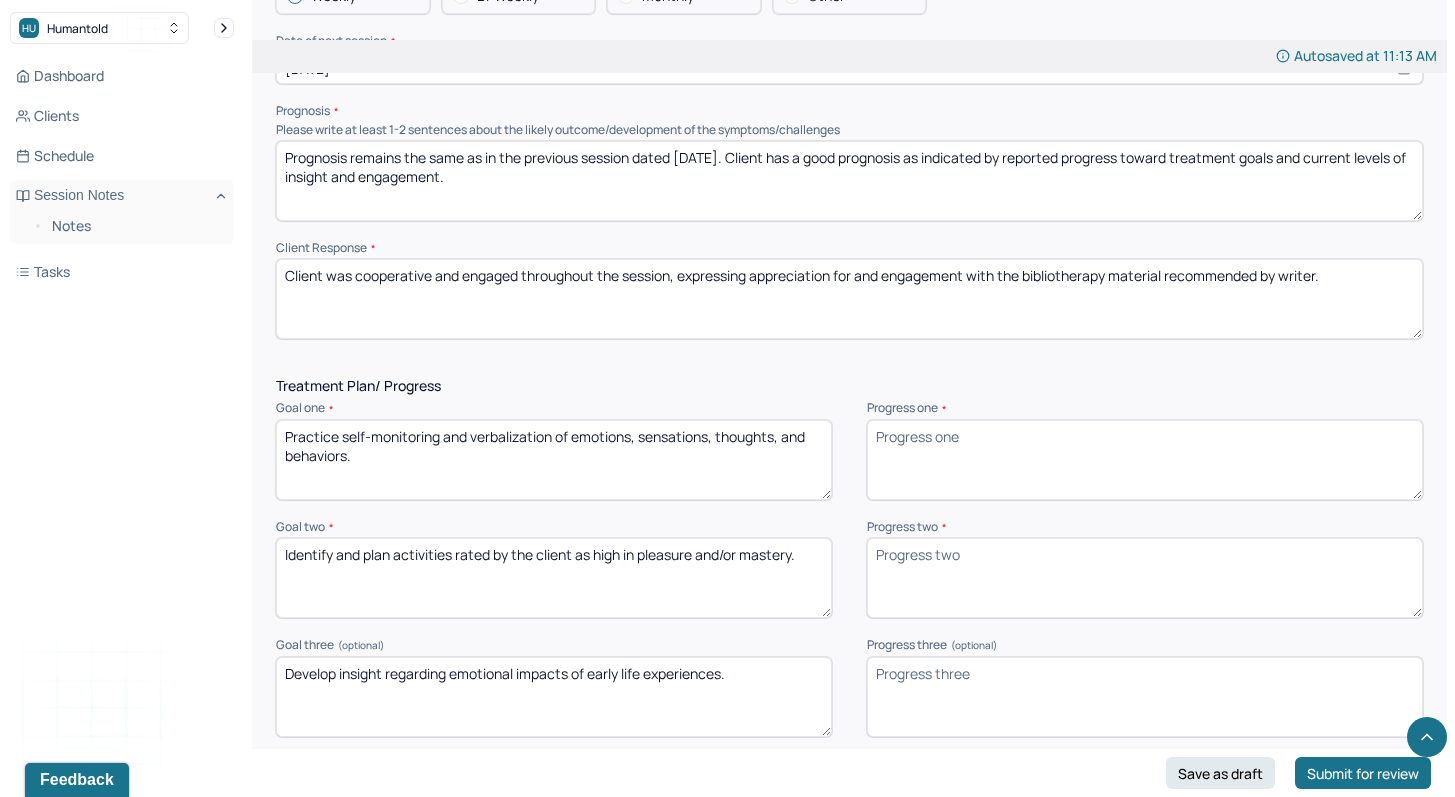 scroll, scrollTop: 2094, scrollLeft: 0, axis: vertical 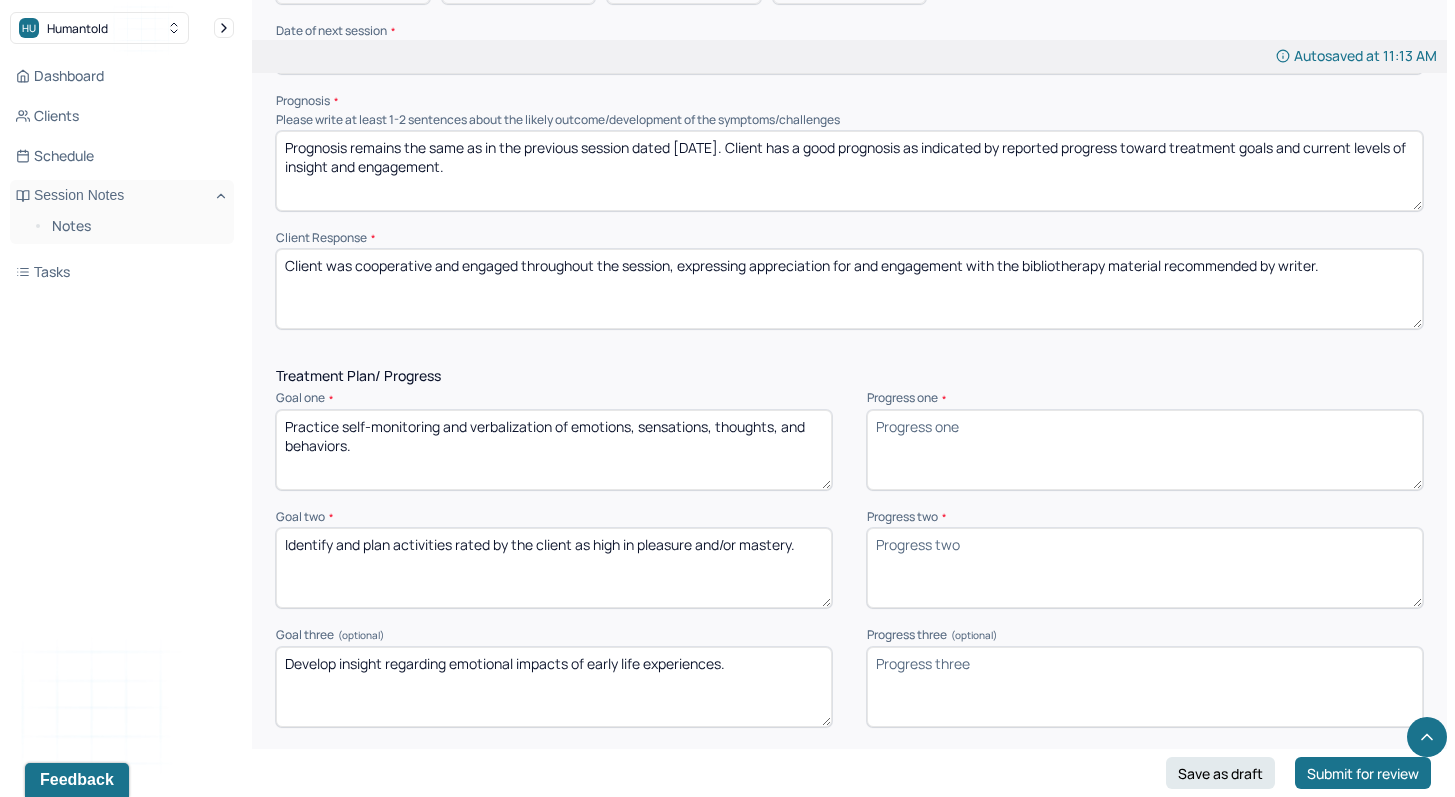 type on "Client was cooperative and engaged throughout the session, expressing appreciation for and engagement with the bibliotherapy material recommended by writer." 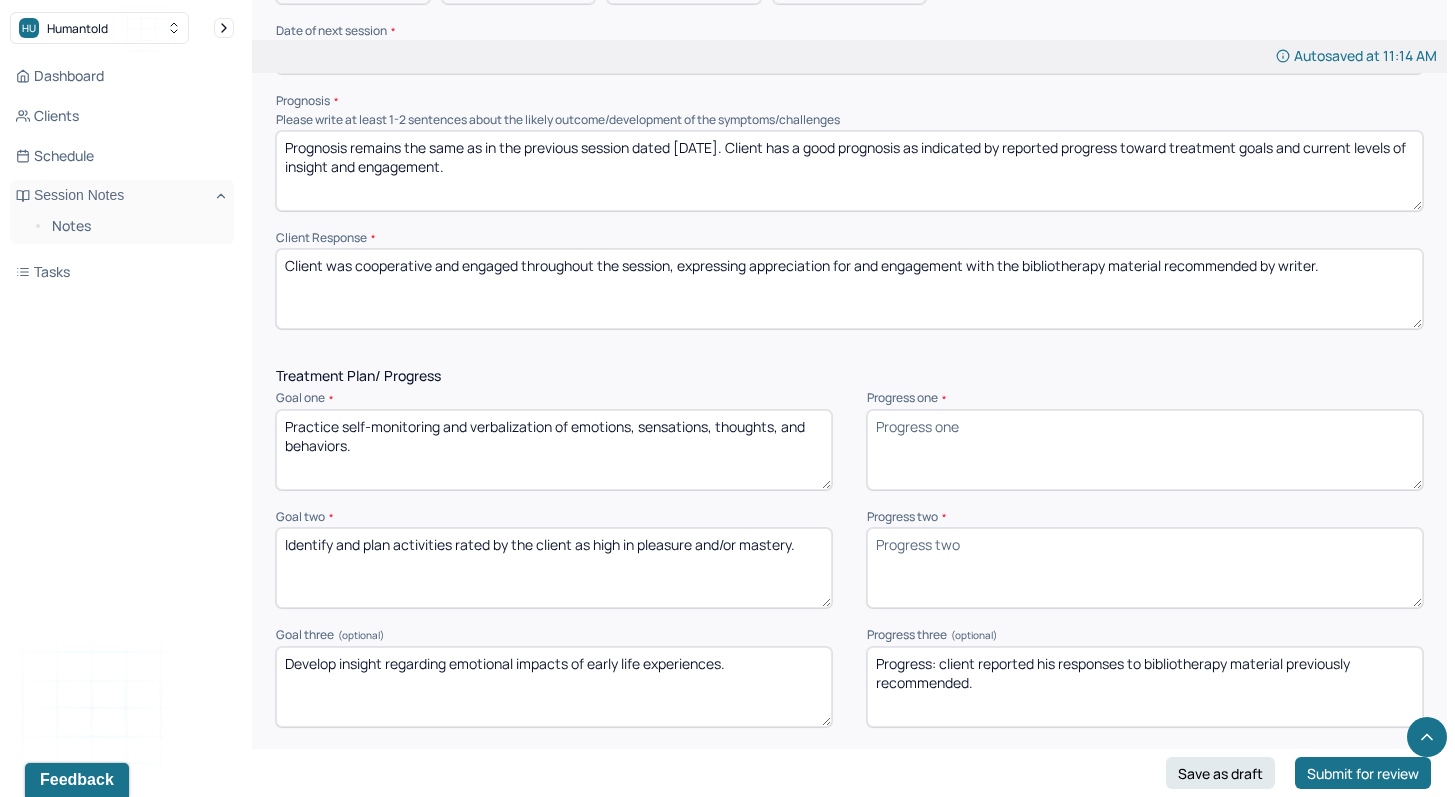 type on "Progress: client reported his responses to bibliotherapy material previously recommended." 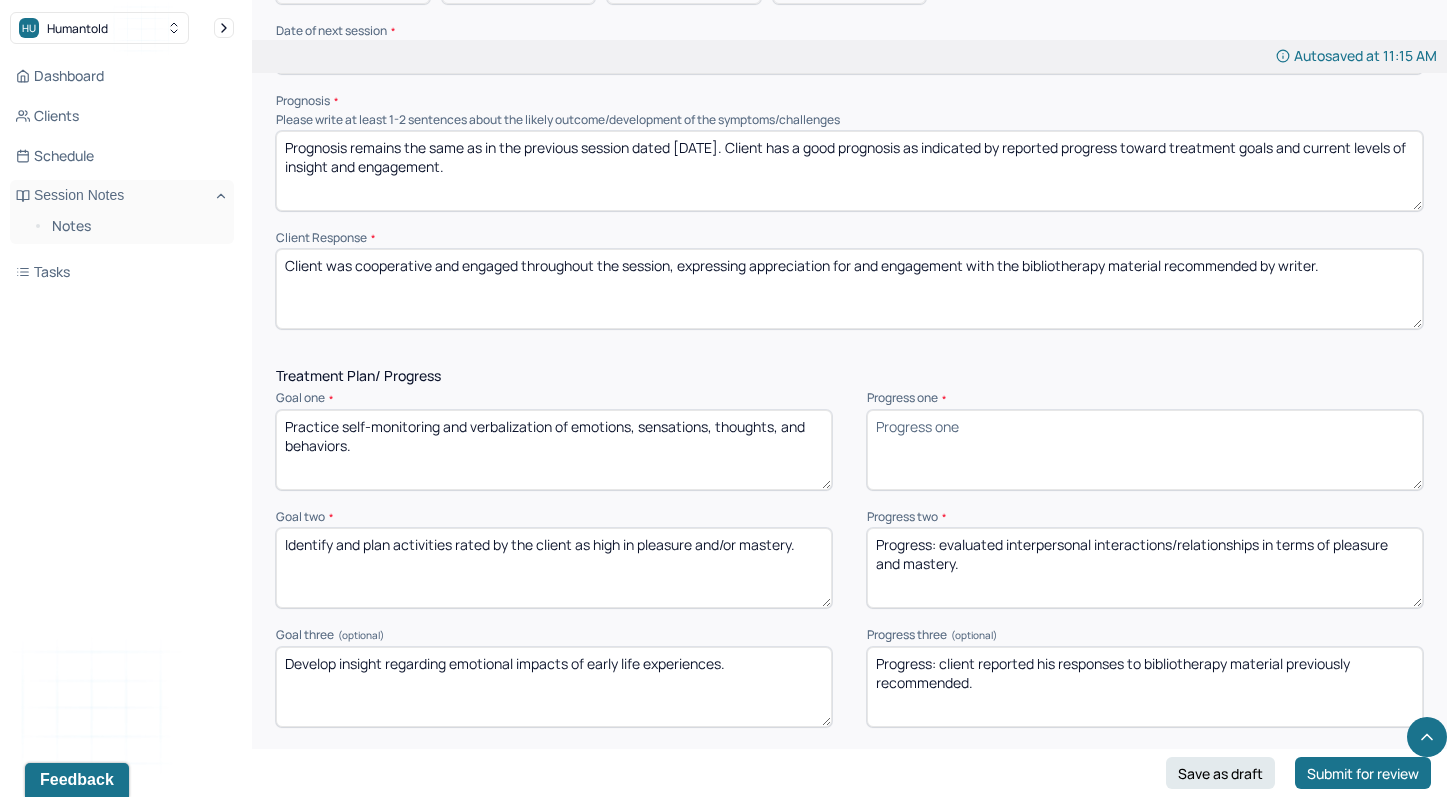 click on "Progress: evaluated interpersonal interactions/relationships in terms of pleasure and mastery." at bounding box center [1145, 568] 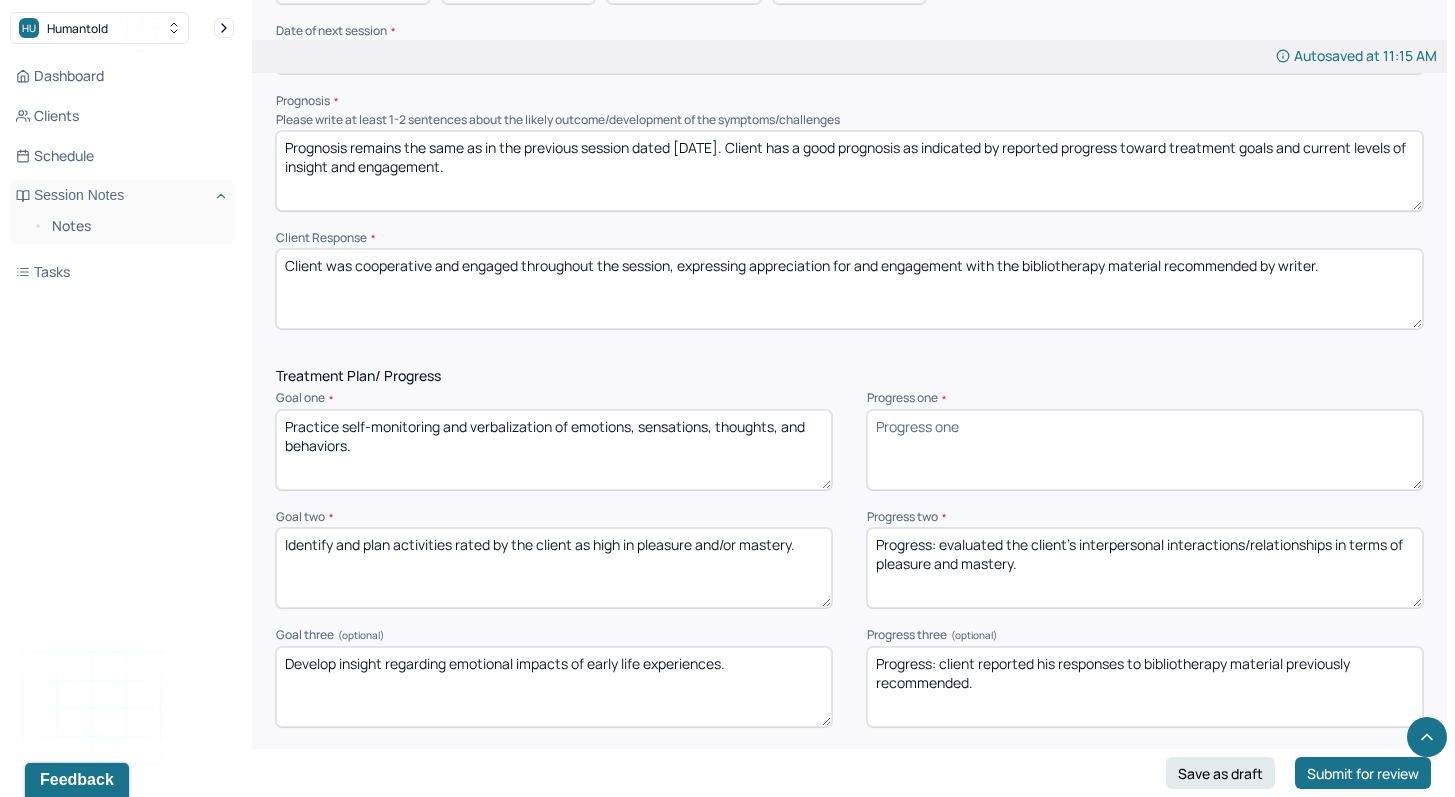 type on "Progress: evaluated the client's interpersonal interactions/relationships in terms of pleasure and mastery." 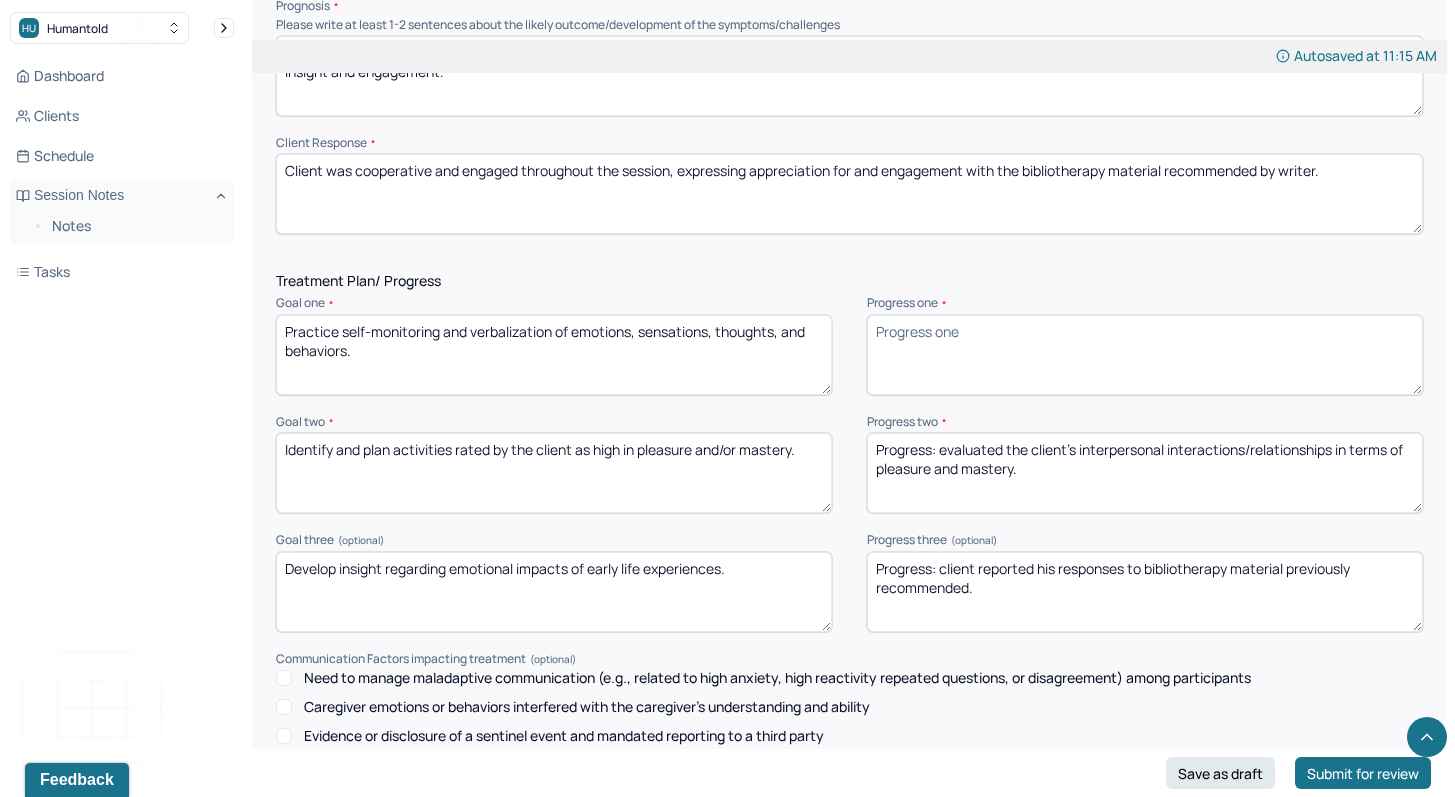 scroll, scrollTop: 2207, scrollLeft: 0, axis: vertical 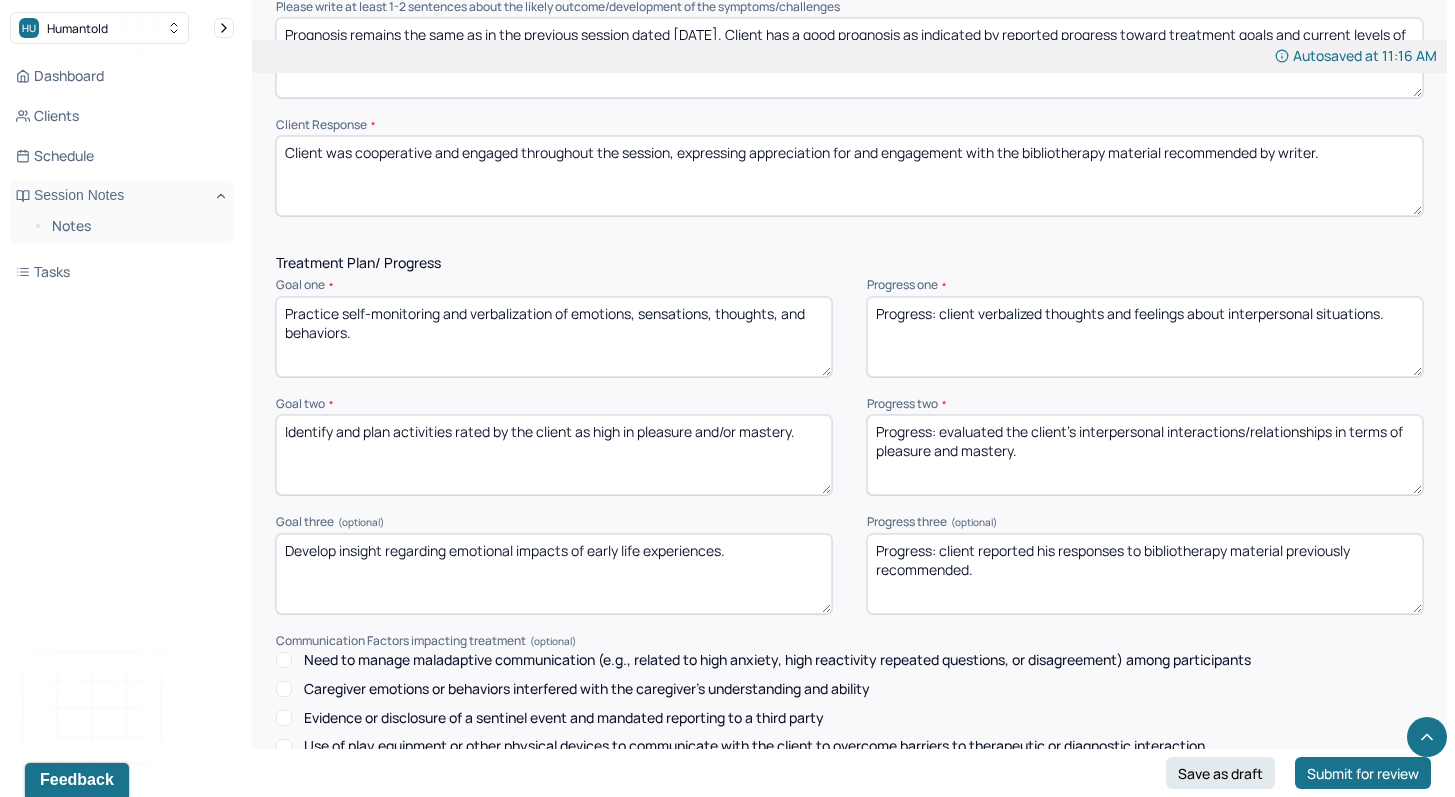 click on "Progress: client verbalized thoughts and feelings about interpersonal situations." at bounding box center (1145, 337) 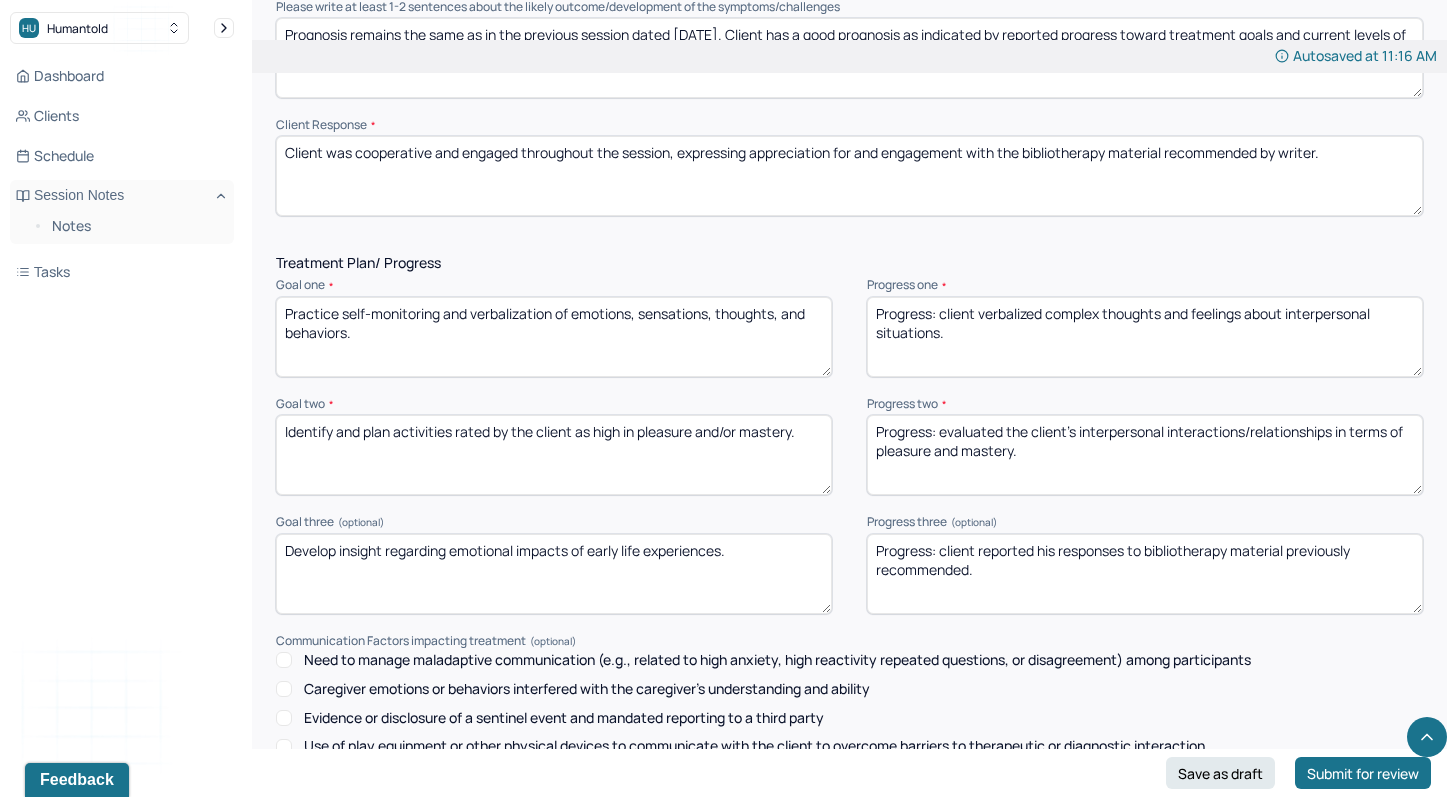 click on "Progress: client verbalized complex thoughts and feelings about interpersonal situations." at bounding box center [1145, 337] 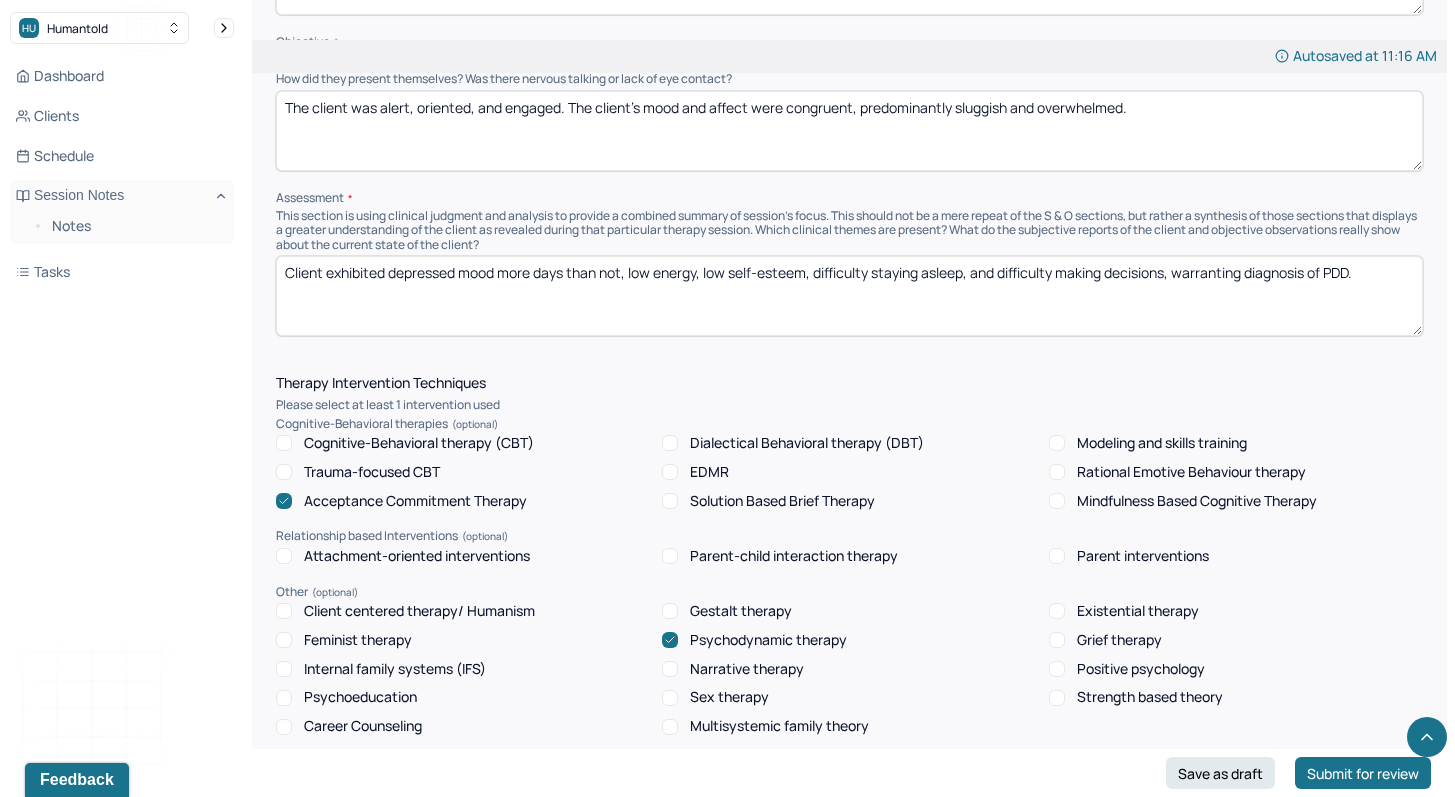 scroll, scrollTop: 1150, scrollLeft: 0, axis: vertical 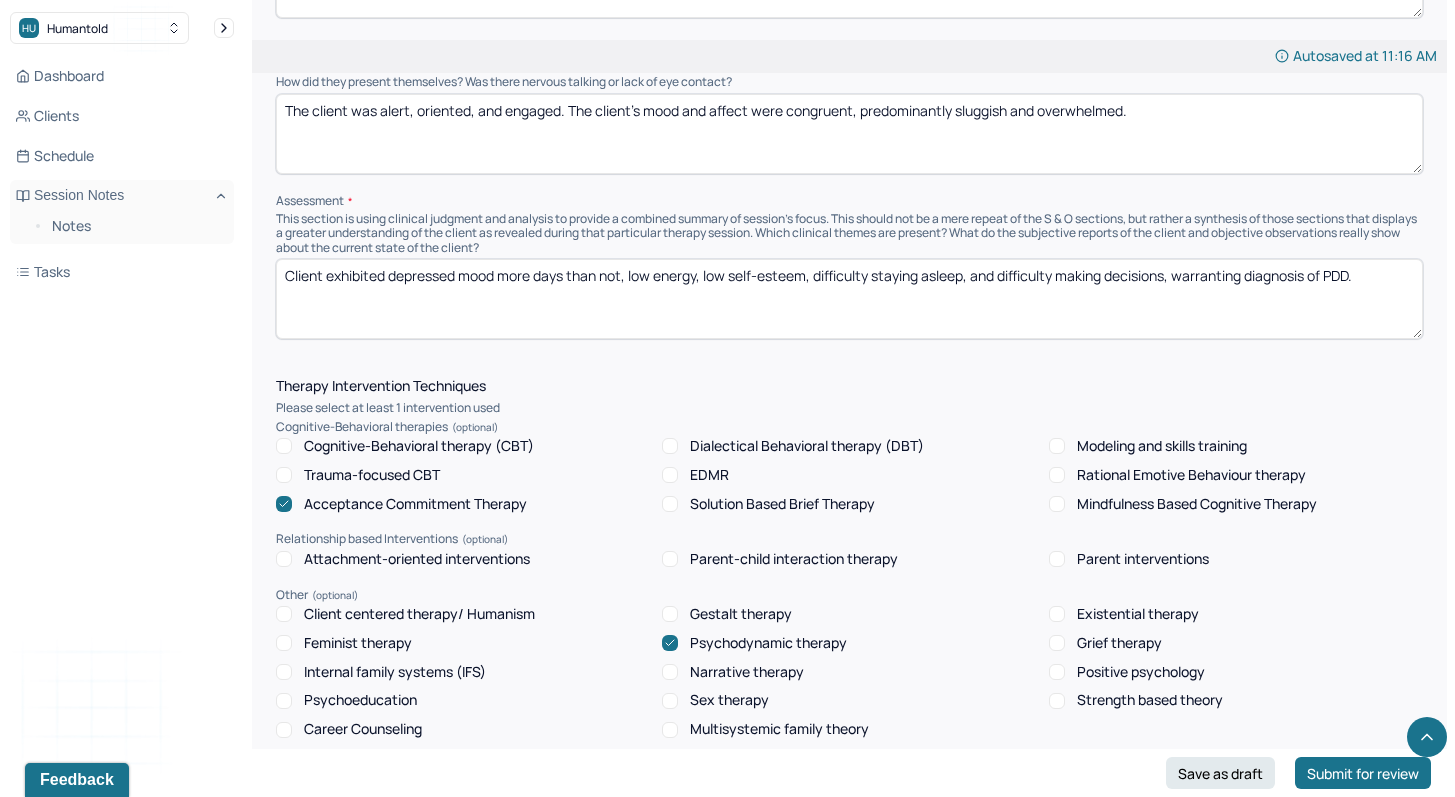 type on "Progress: client verbalized complex thoughts and feelings about difficult interpersonal situations." 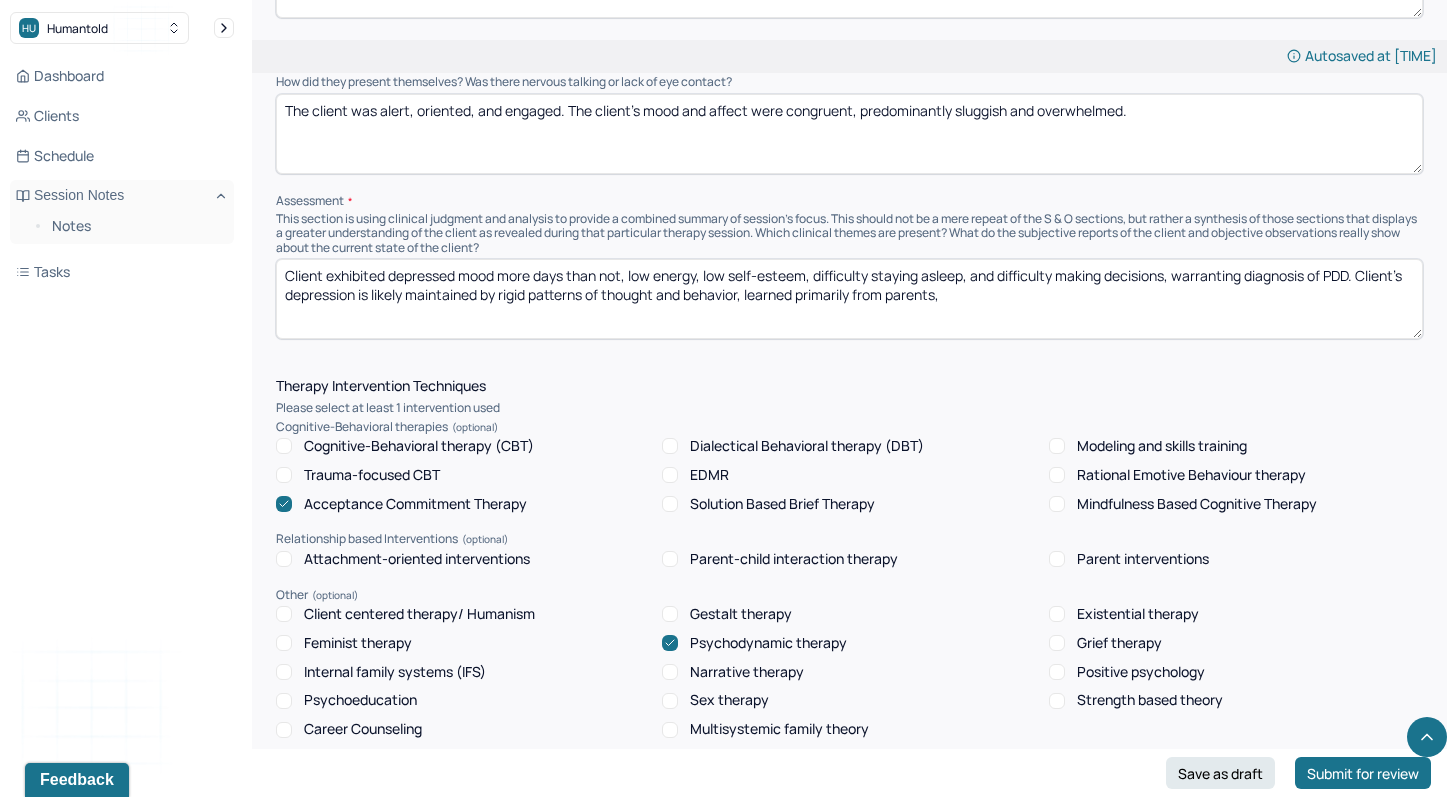 drag, startPoint x: 990, startPoint y: 282, endPoint x: 990, endPoint y: 307, distance: 25 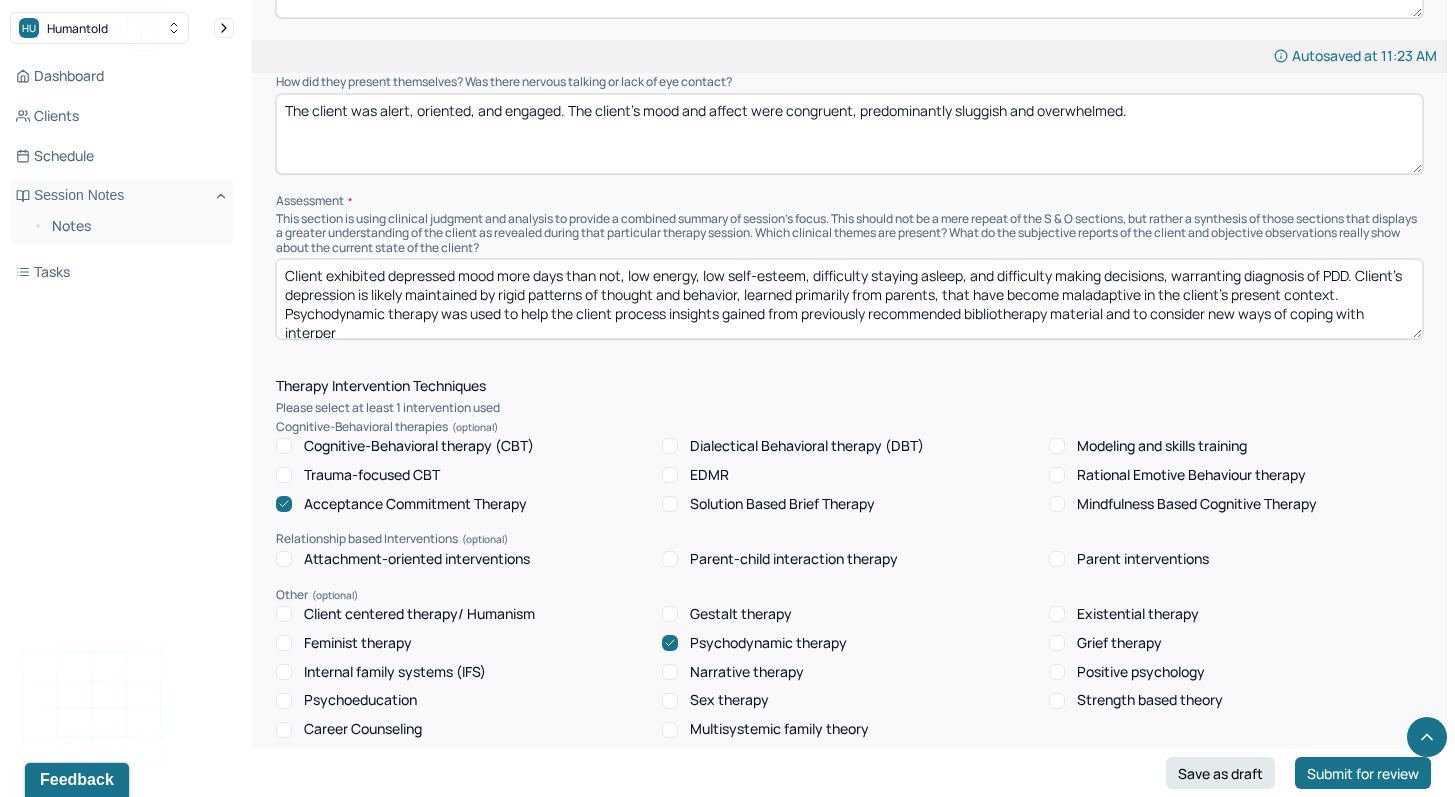 scroll, scrollTop: 3, scrollLeft: 0, axis: vertical 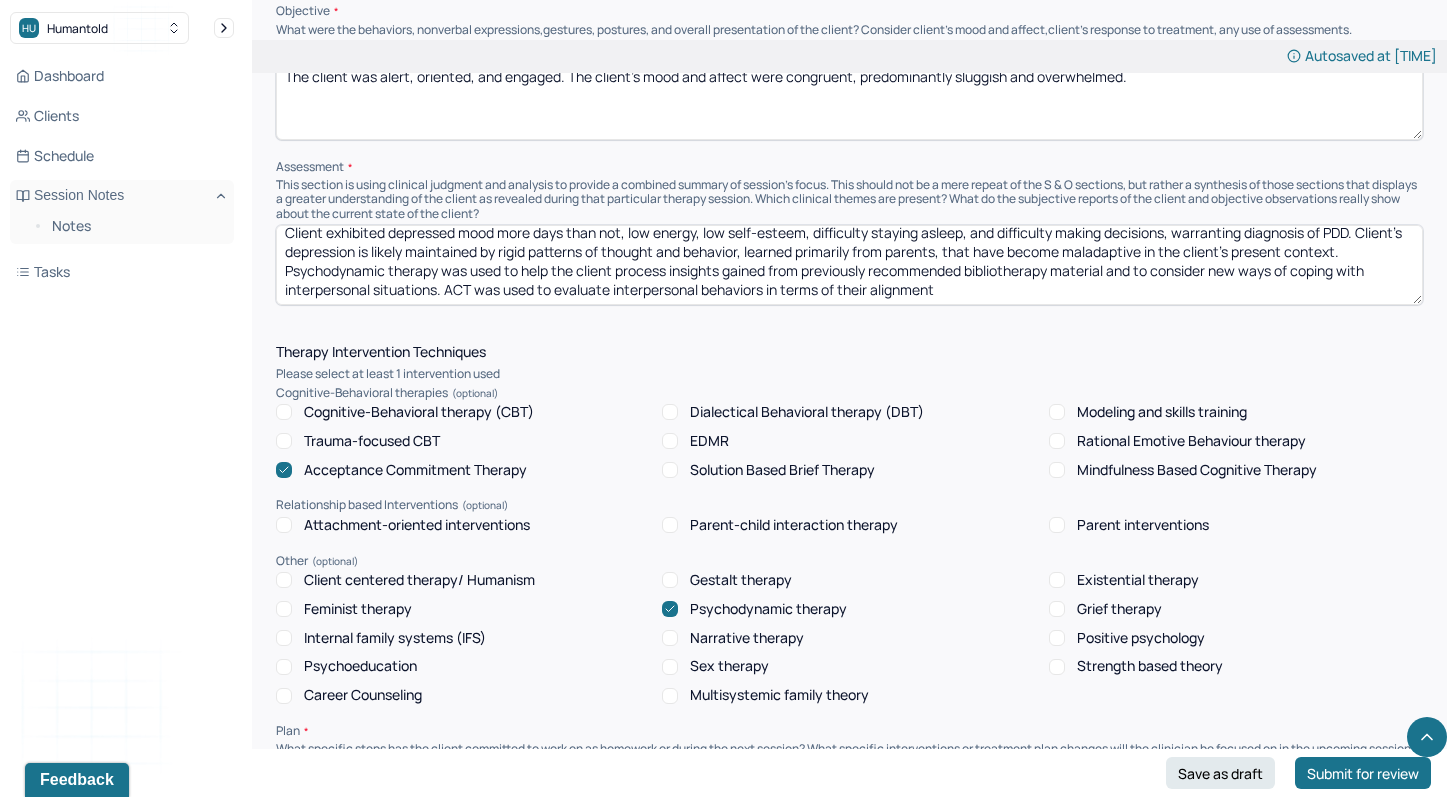 drag, startPoint x: 967, startPoint y: 292, endPoint x: 446, endPoint y: 290, distance: 521.00385 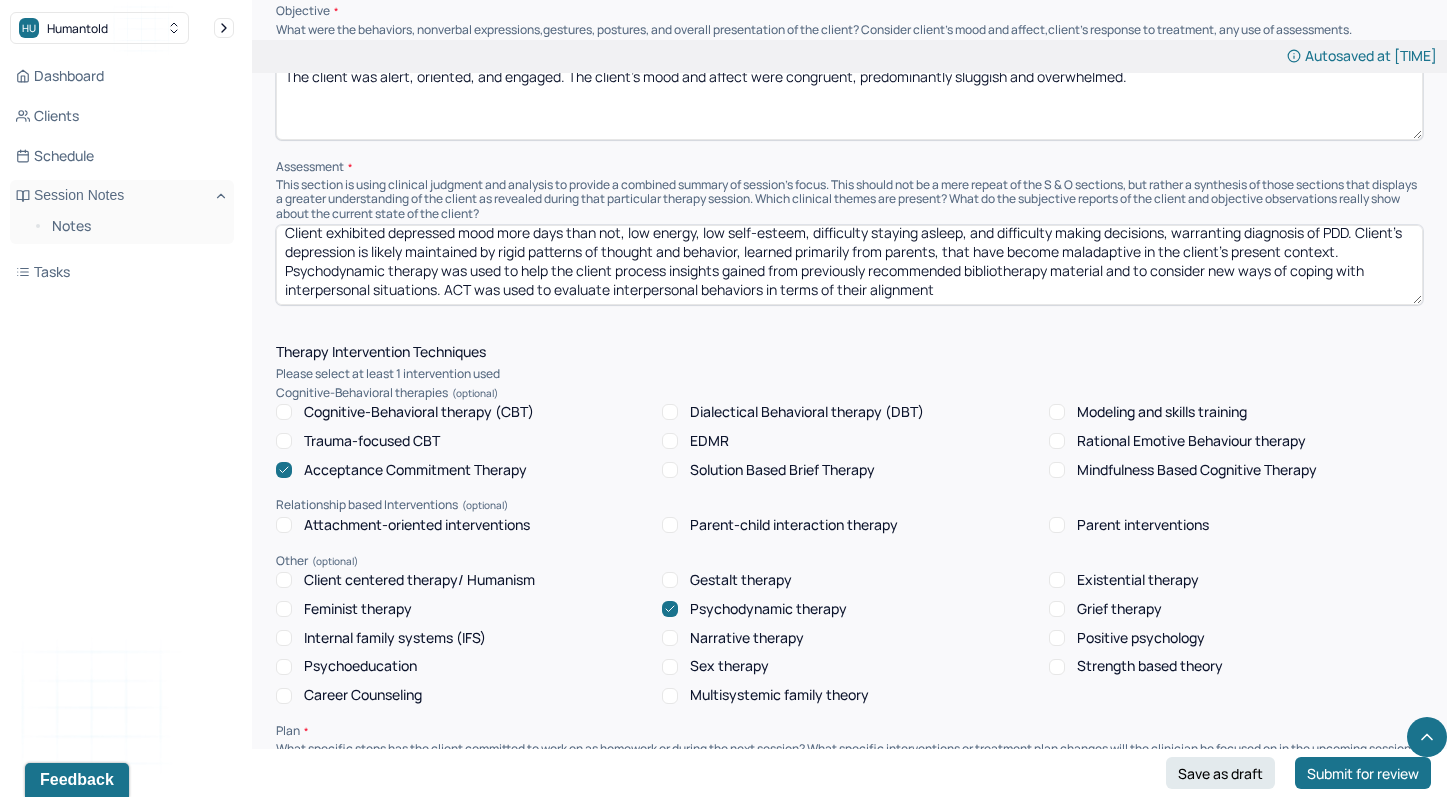 click on "Client exhibited depressed mood more days than not, low energy, low self-esteem, difficulty staying asleep, and difficulty making decisions, warranting diagnosis of PDD. Client's depression is likely maintained by rigid patterns of thought and behavior, learned primarily from parents, that have become maladaptive in the client's present context. Psychodynamic therapy was used to help the client process insights gained from previously recommended bibliotherapy material and to consider new ways of coping with interpersonal situations. ACT was used to evaluate interpersonal behaviors in terms of their alignment" at bounding box center [849, 265] 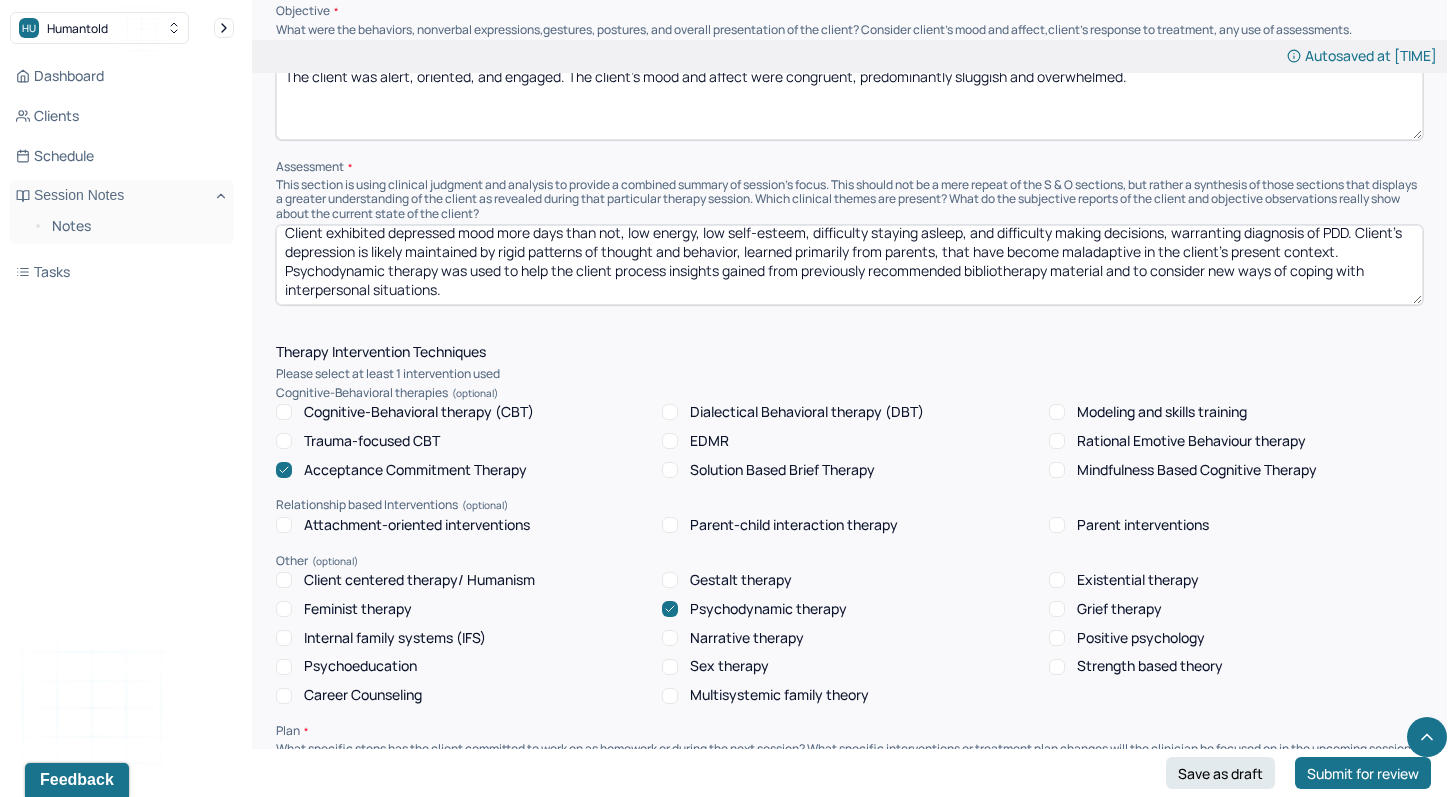 type on "Client exhibited depressed mood more days than not, low energy, low self-esteem, difficulty staying asleep, and difficulty making decisions, warranting diagnosis of PDD. Client's depression is likely maintained by rigid patterns of thought and behavior, learned primarily from parents, that have become maladaptive in the client's present context. Psychodynamic therapy was used to help the client process insights gained from previously recommended bibliotherapy material and to consider new ways of coping with interpersonal situations." 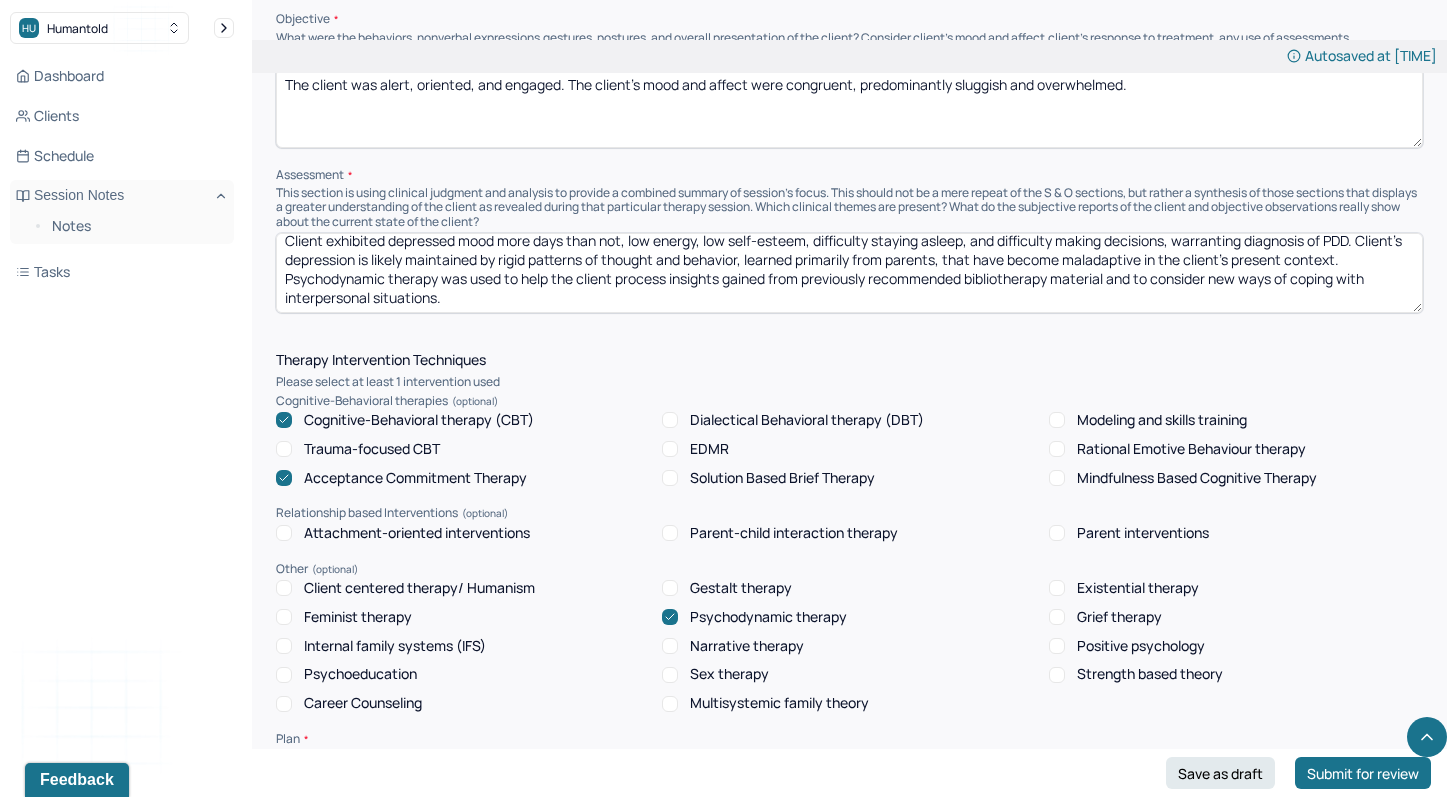 scroll, scrollTop: 1175, scrollLeft: 0, axis: vertical 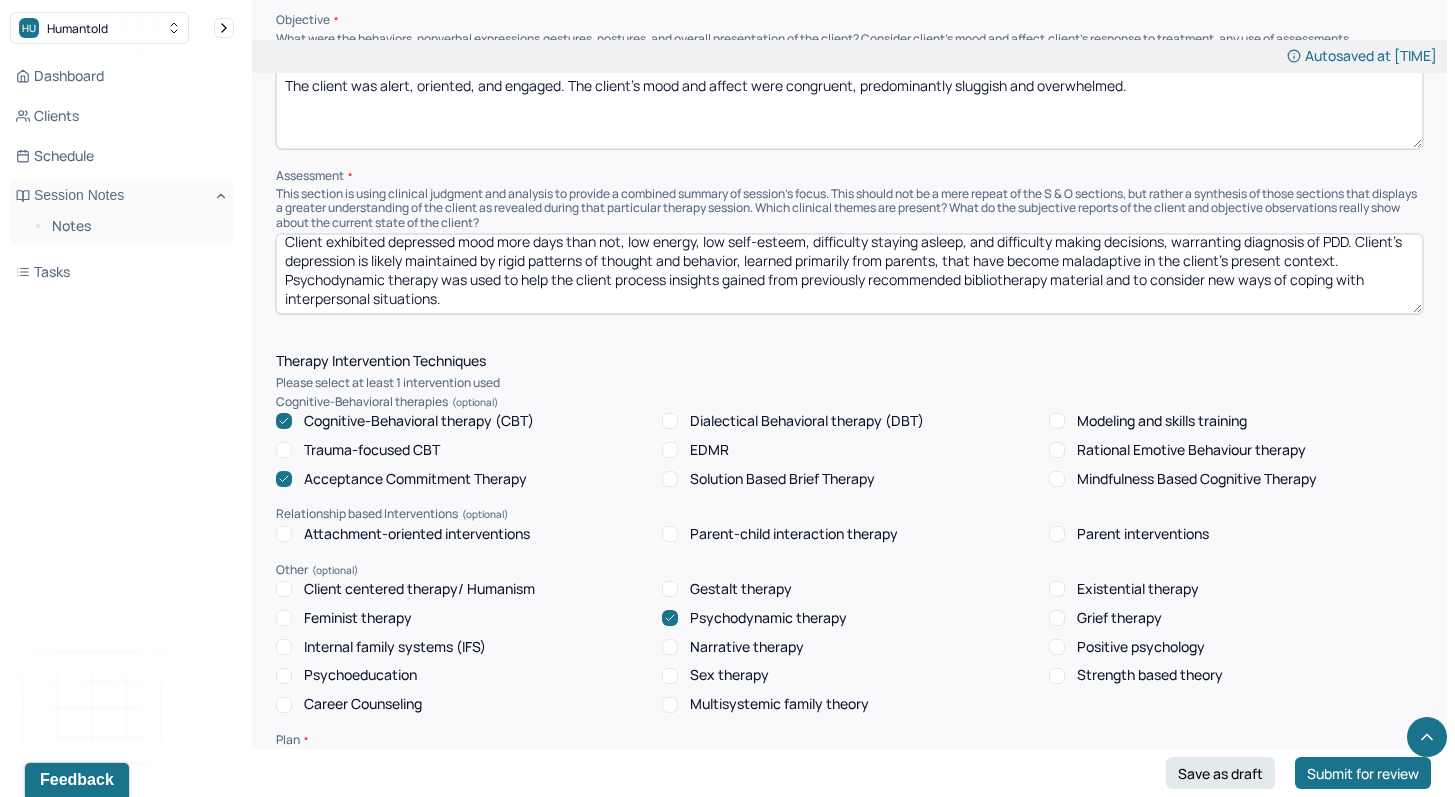 click on "Client exhibited depressed mood more days than not, low energy, low self-esteem, difficulty staying asleep, and difficulty making decisions, warranting diagnosis of PDD. Client's depression is likely maintained by rigid patterns of thought and behavior, learned primarily from parents, that have become maladaptive in the client's present context. Psychodynamic therapy was used to help the client process insights gained from previously recommended bibliotherapy material and to consider new ways of coping with interpersonal situations." at bounding box center (849, 274) 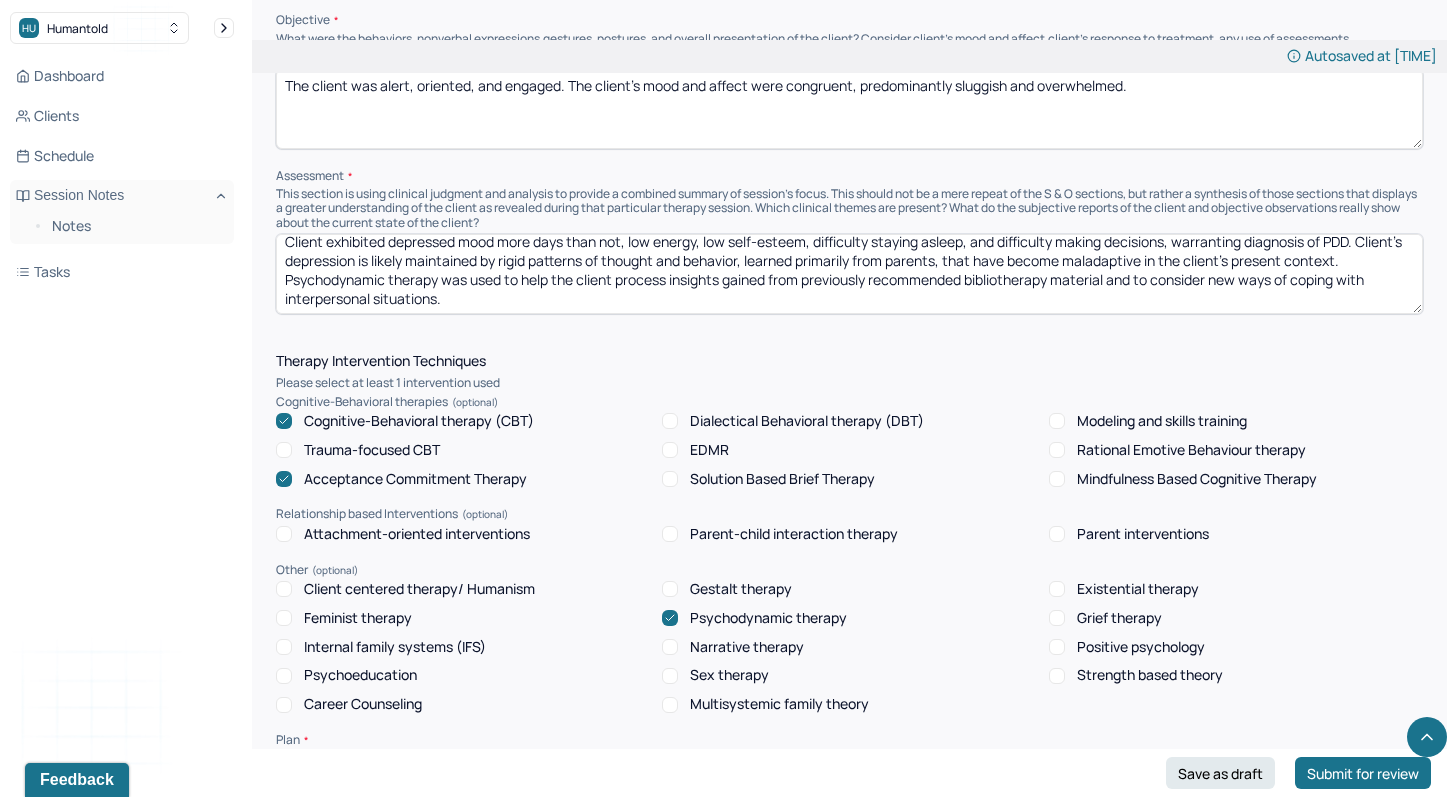 type on "Client exhibited depressed mood more days than not, low energy, low self-esteem, difficulty staying asleep, and difficulty making decisions, warranting diagnosis of PDD. Client's depression is likely maintained by rigid patterns of thought and behavior, learned primarily from parents, that have become maladaptive in the client's present context. Psychodynamic therapy was used to help the client process insights gained from previously recommended bibliotherapy material and to consider new ways of coping with interpersonal situations." 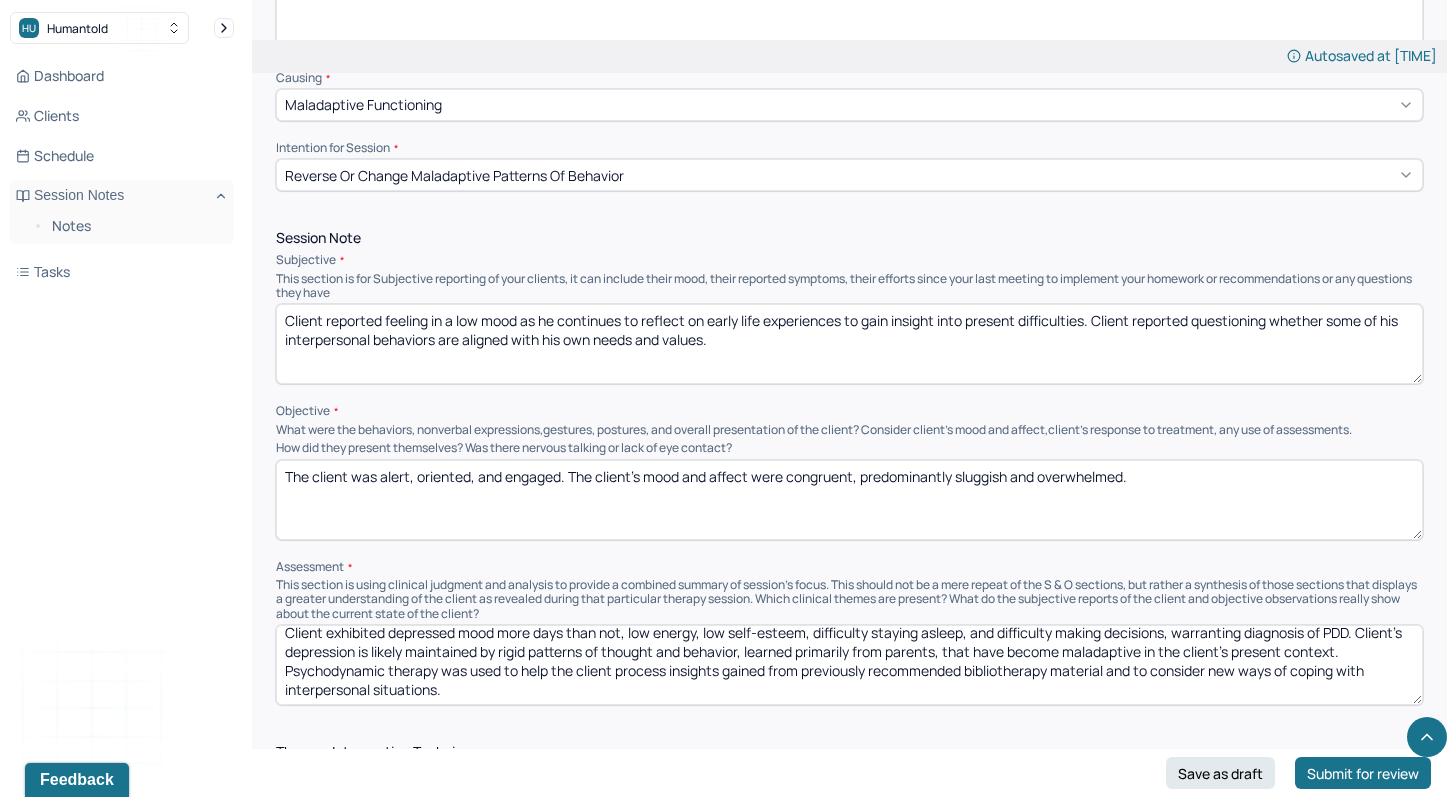 scroll, scrollTop: 941, scrollLeft: 0, axis: vertical 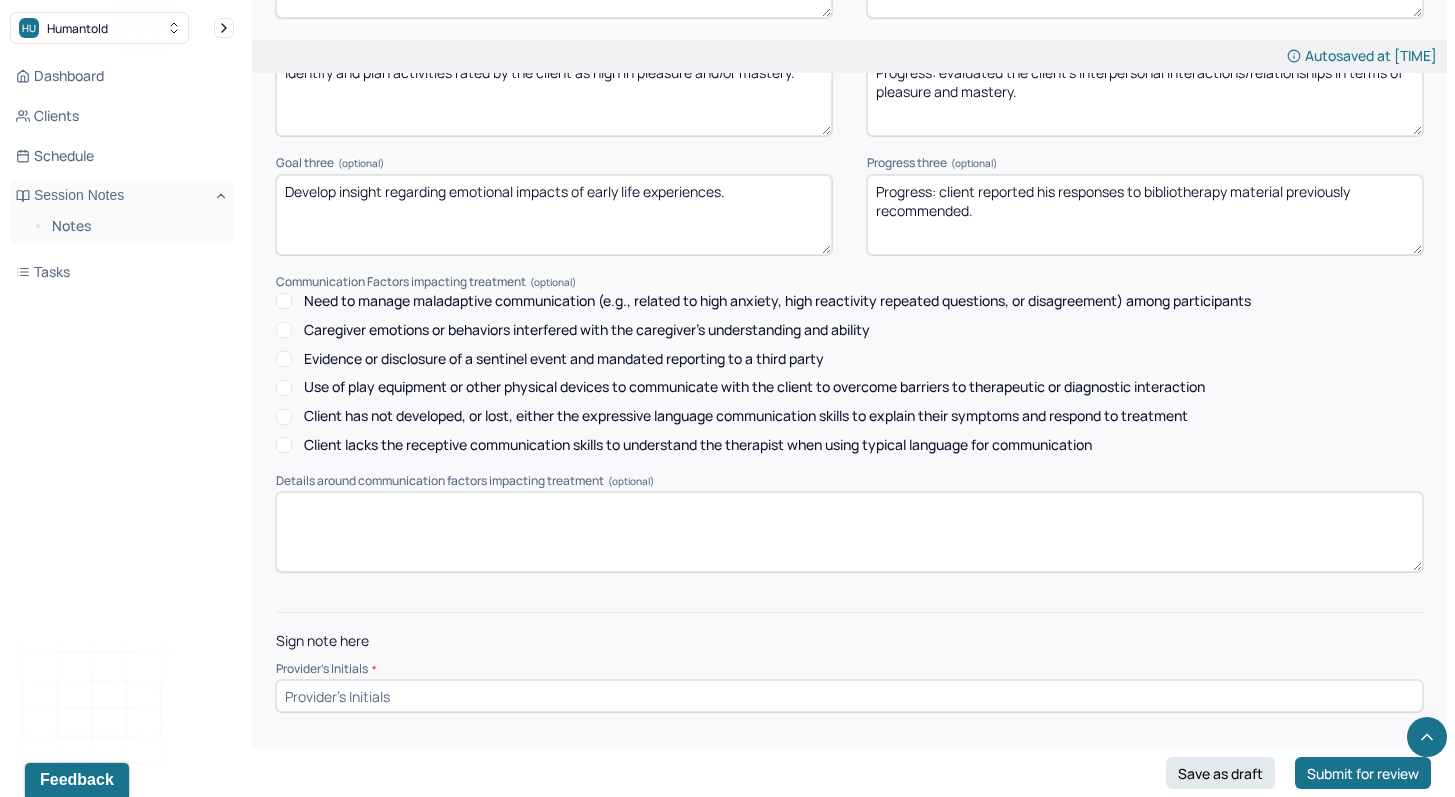 click at bounding box center [849, 696] 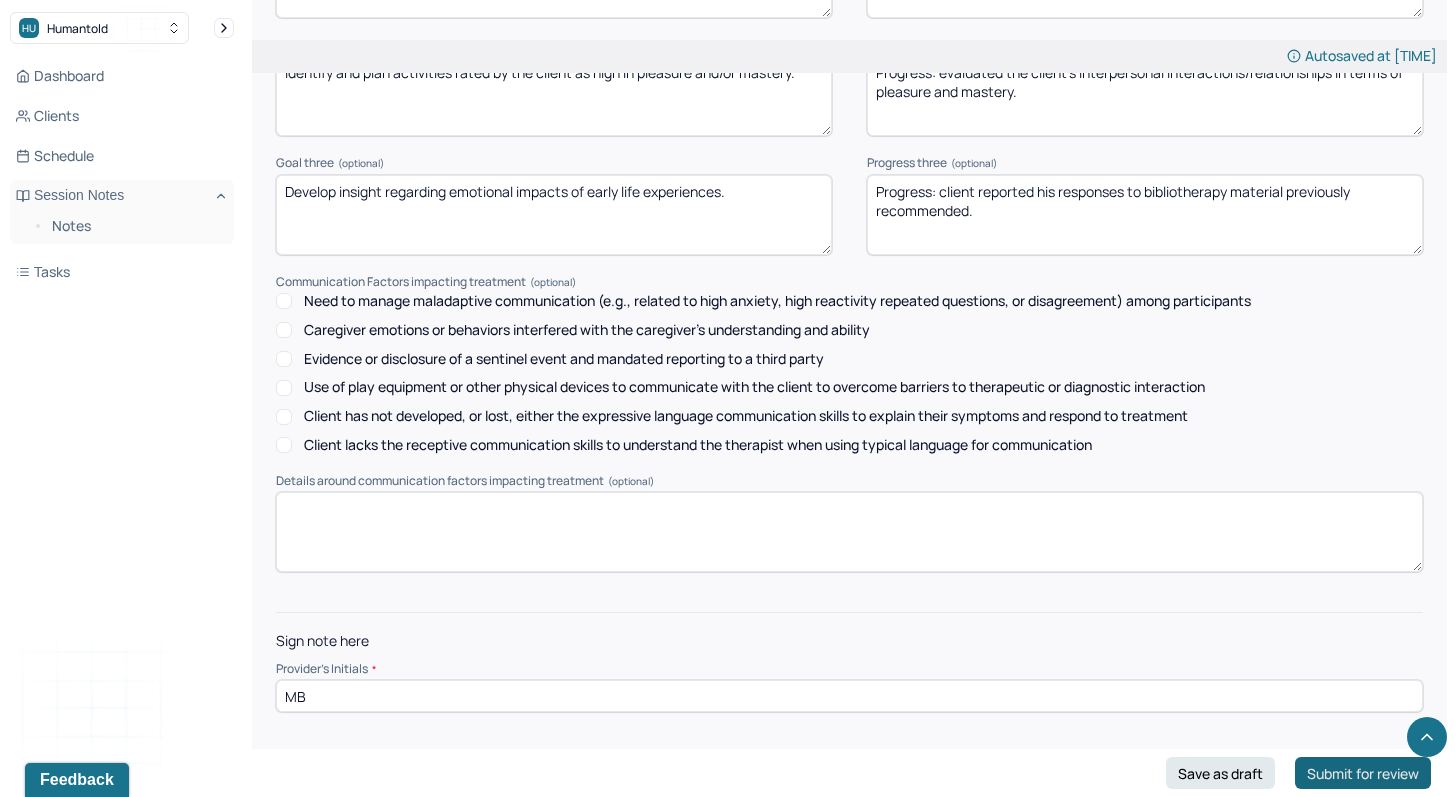 type on "MB" 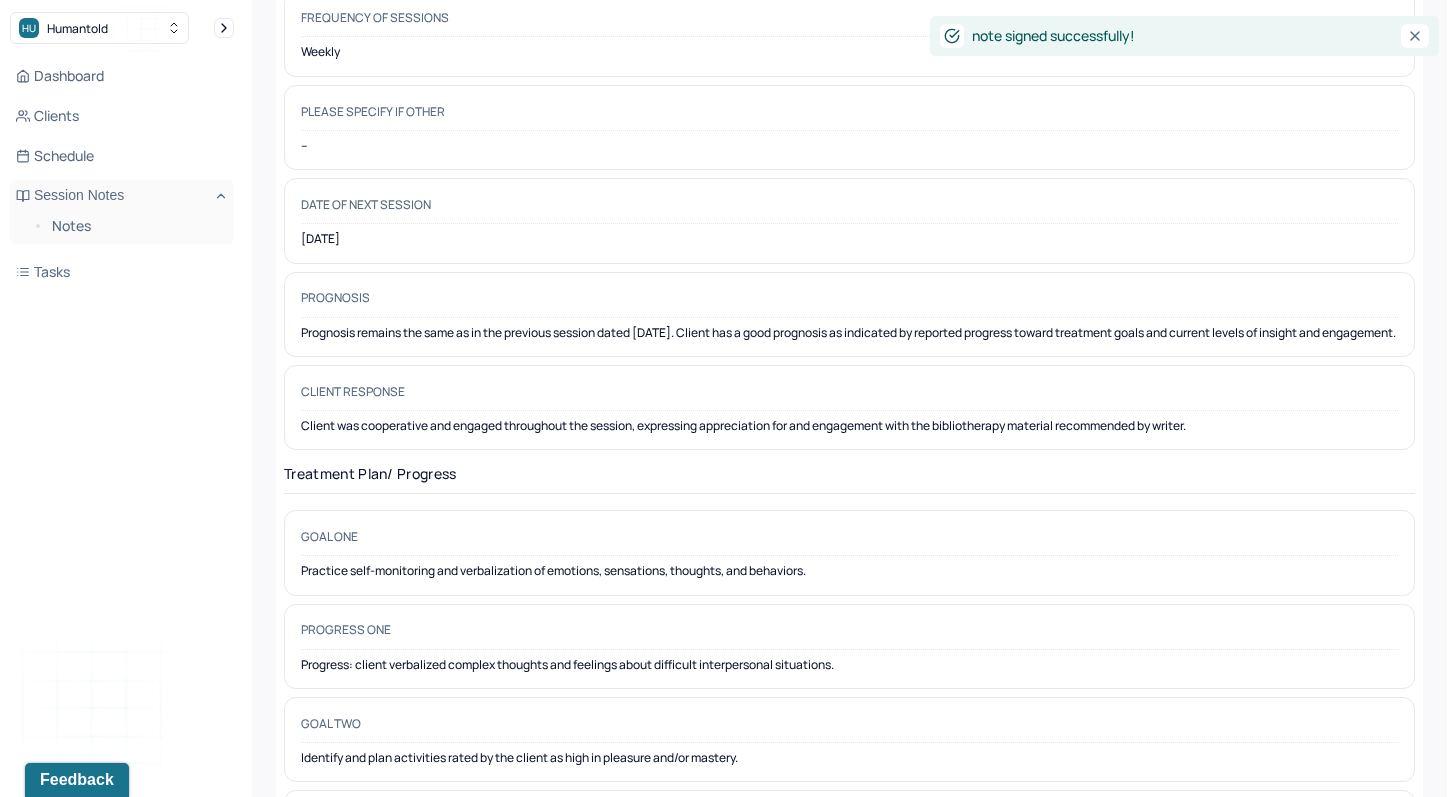 scroll, scrollTop: 0, scrollLeft: 0, axis: both 